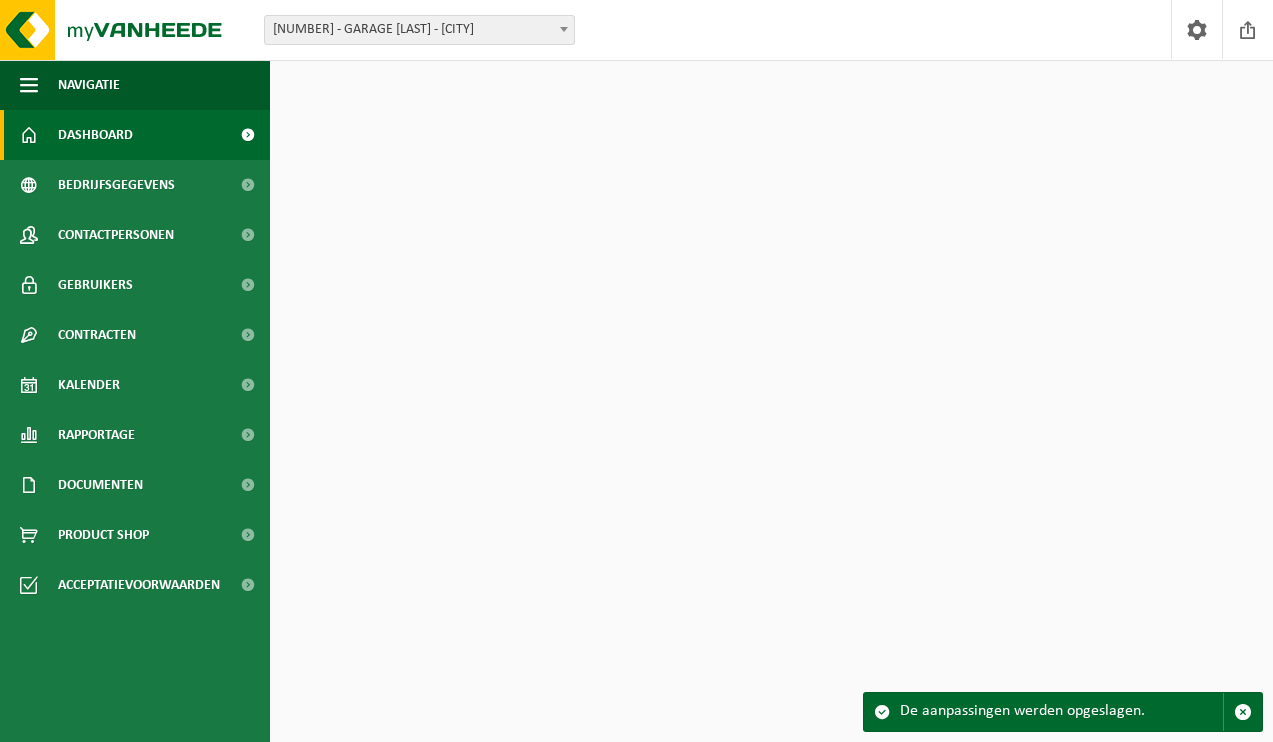 scroll, scrollTop: 0, scrollLeft: 0, axis: both 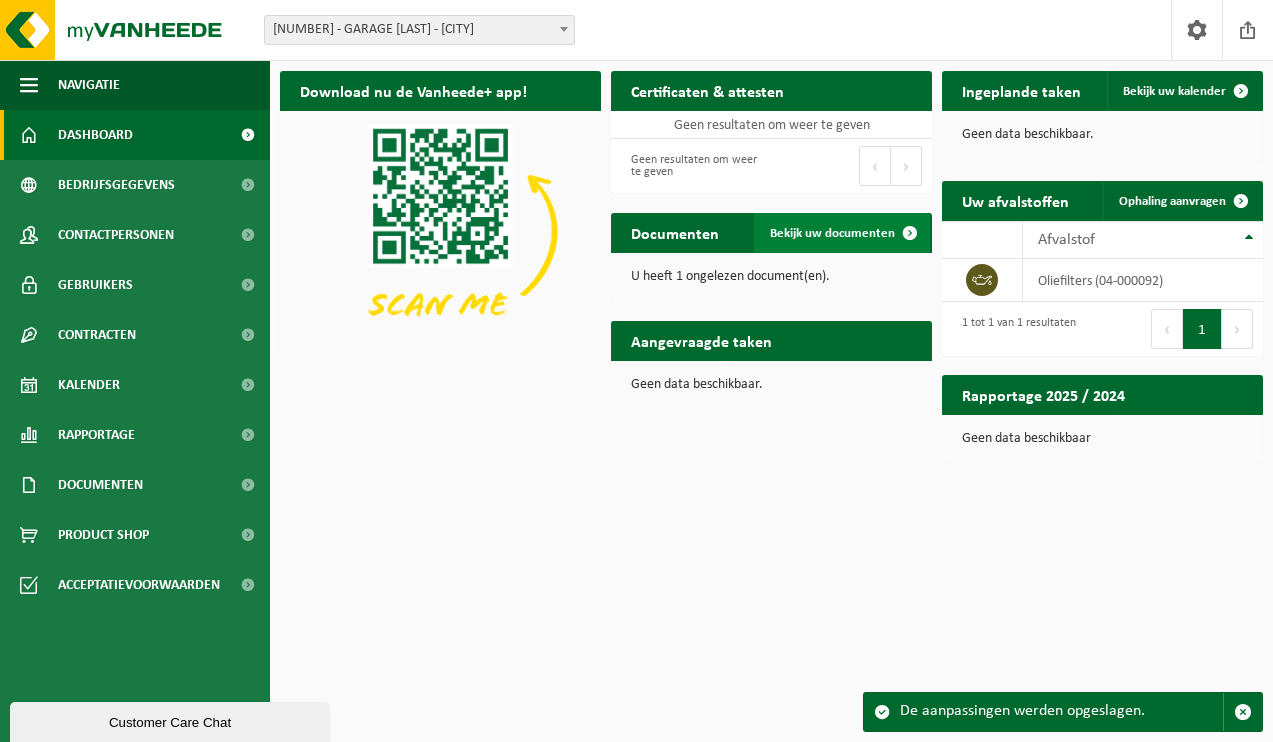 click on "Bekijk uw documenten" at bounding box center (832, 233) 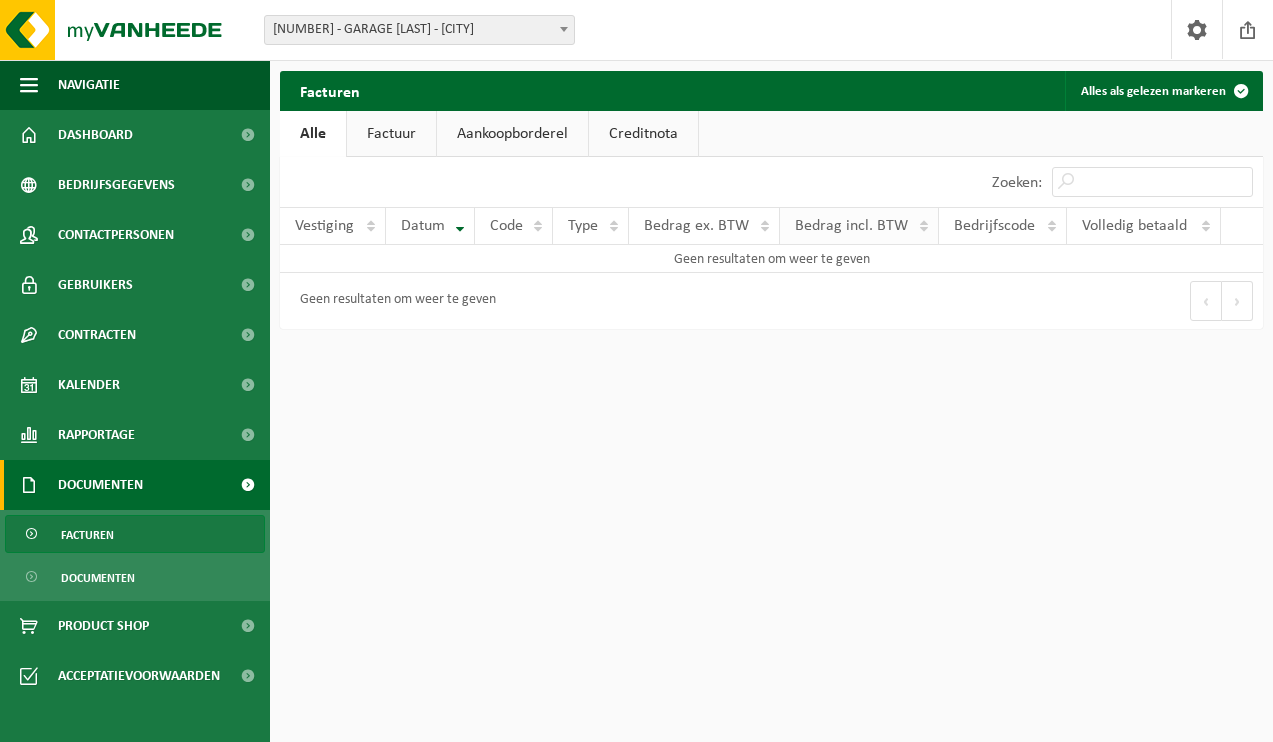 scroll, scrollTop: 0, scrollLeft: 0, axis: both 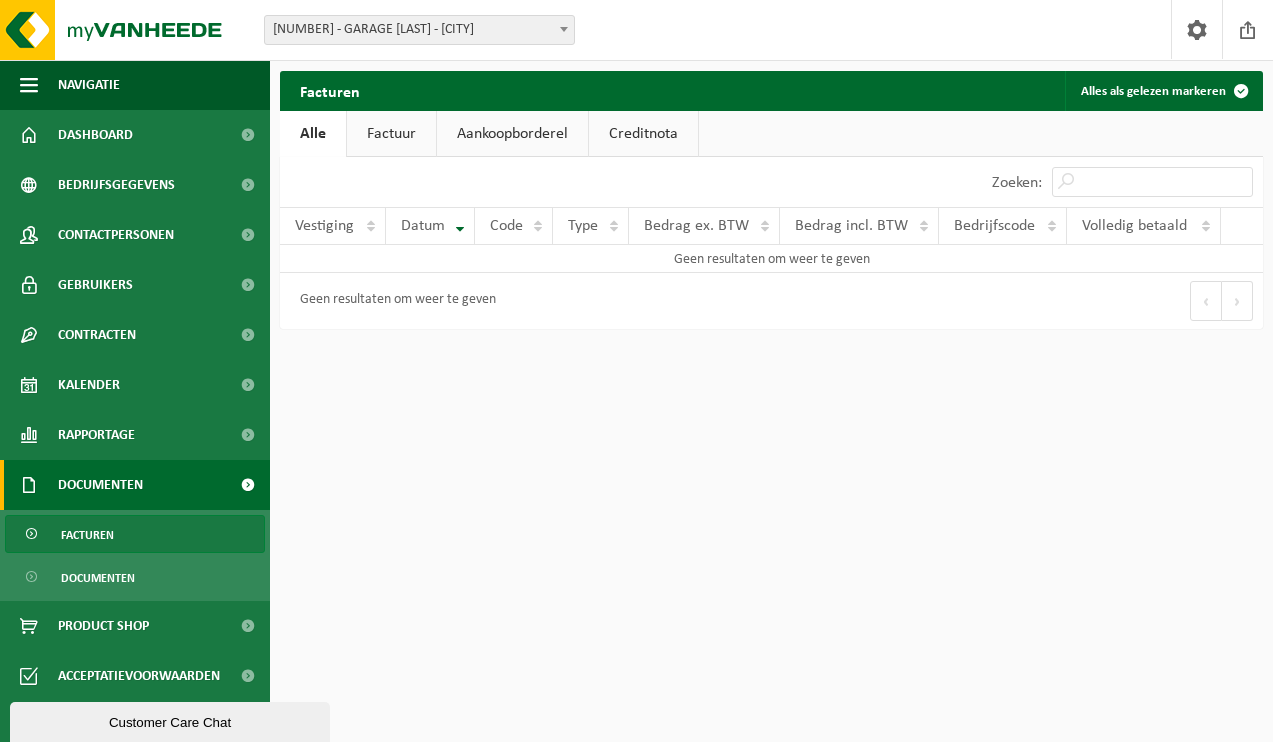 click on "Factuur" at bounding box center (391, 134) 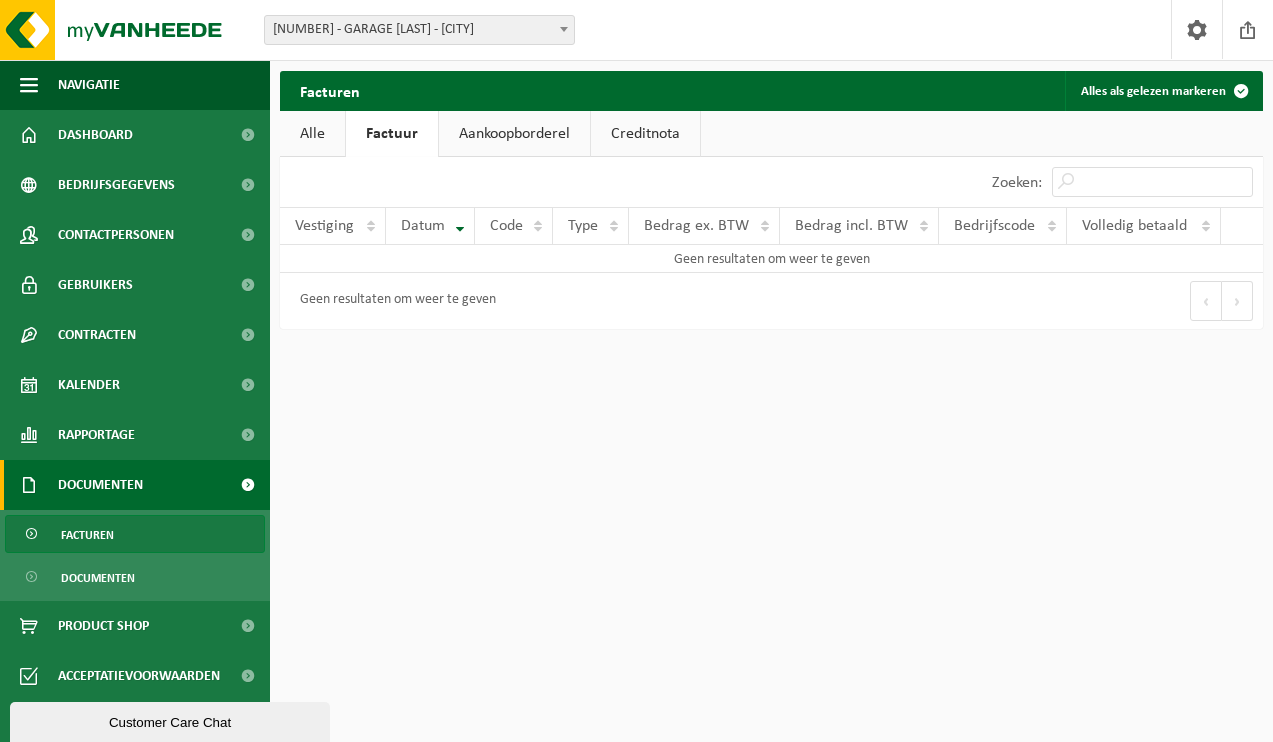 click on "Aankoopborderel" at bounding box center (514, 134) 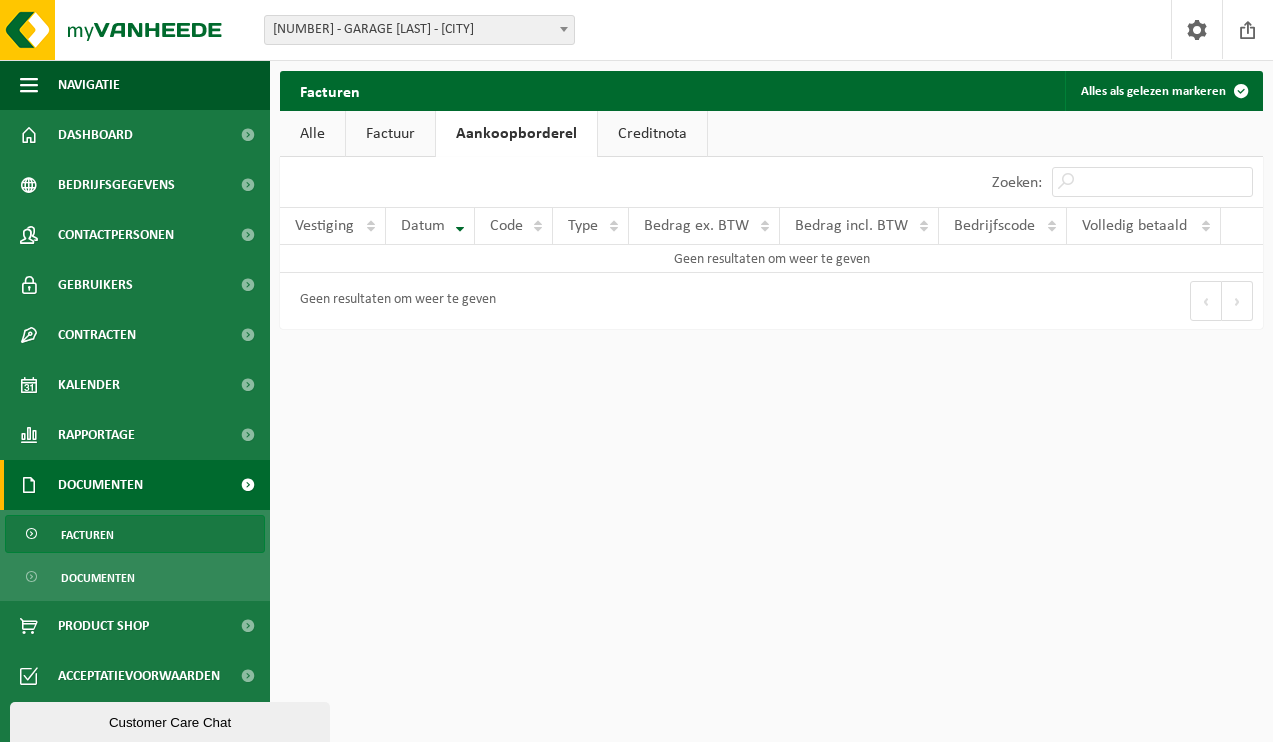 click on "Creditnota" at bounding box center (652, 134) 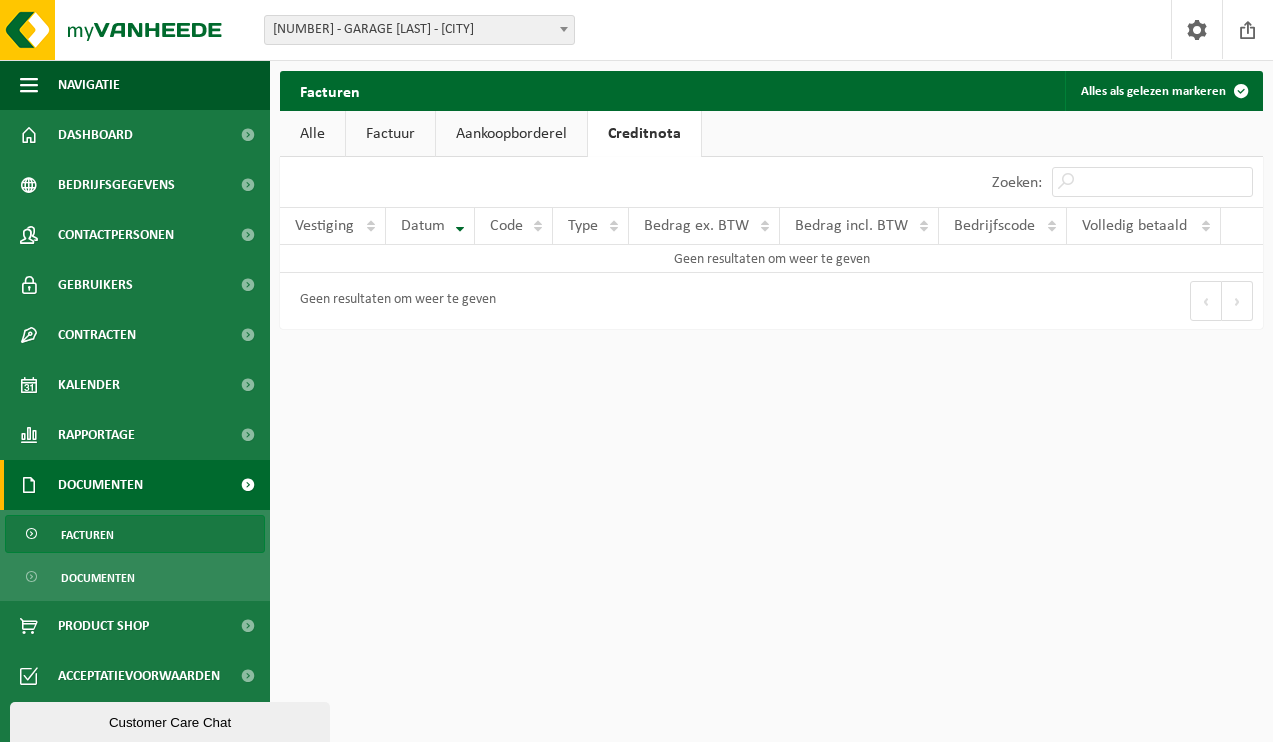 click on "Alle" at bounding box center (312, 134) 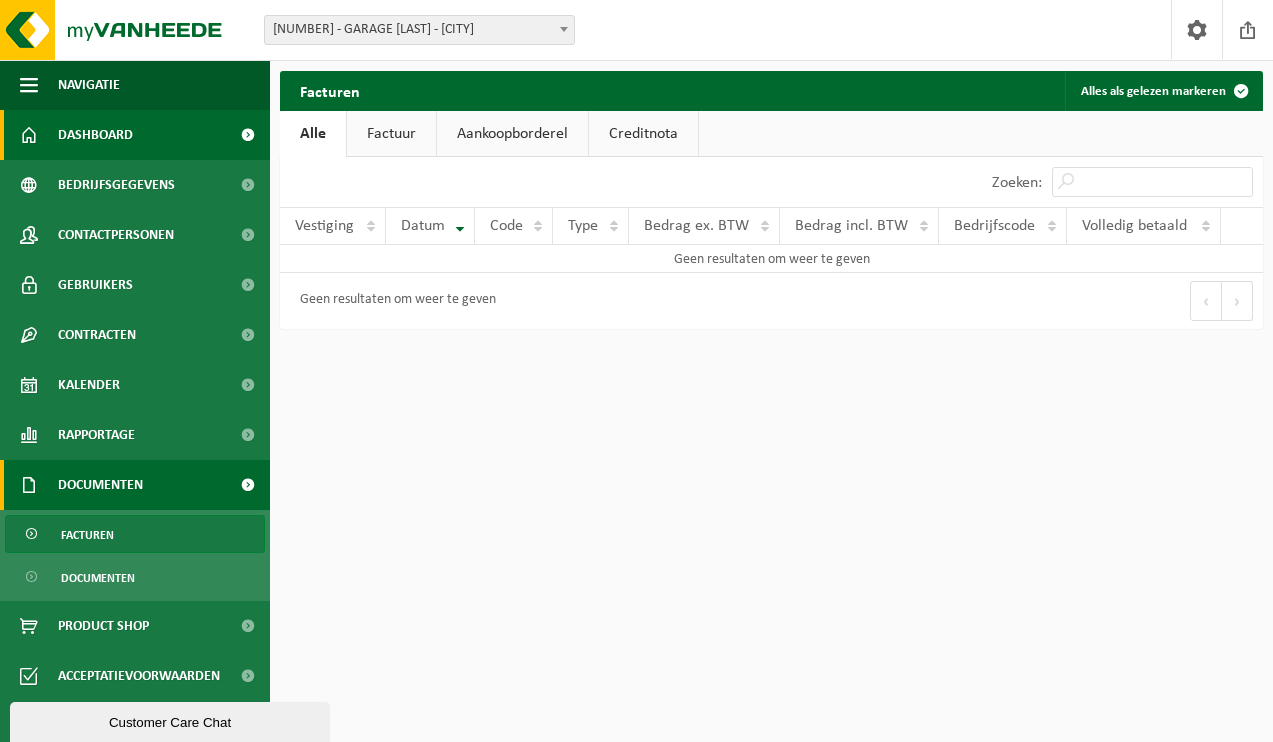 click on "Dashboard" at bounding box center (95, 135) 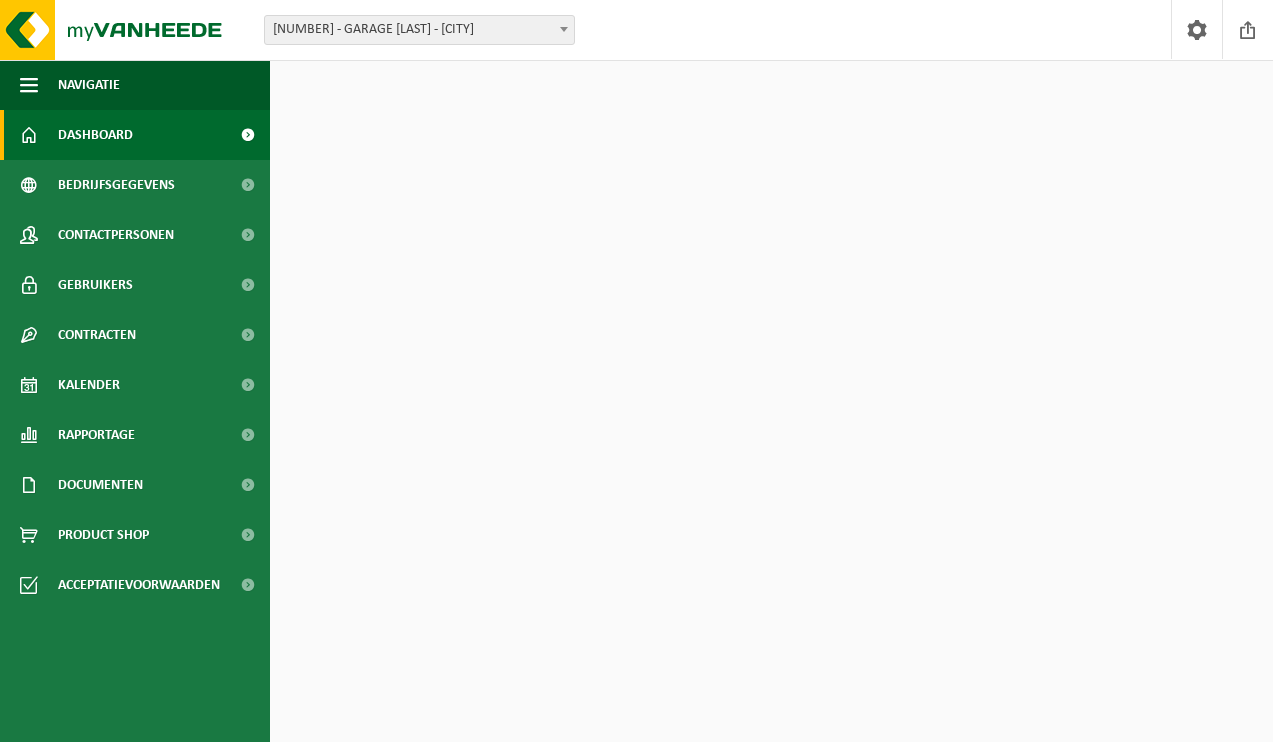 scroll, scrollTop: 0, scrollLeft: 0, axis: both 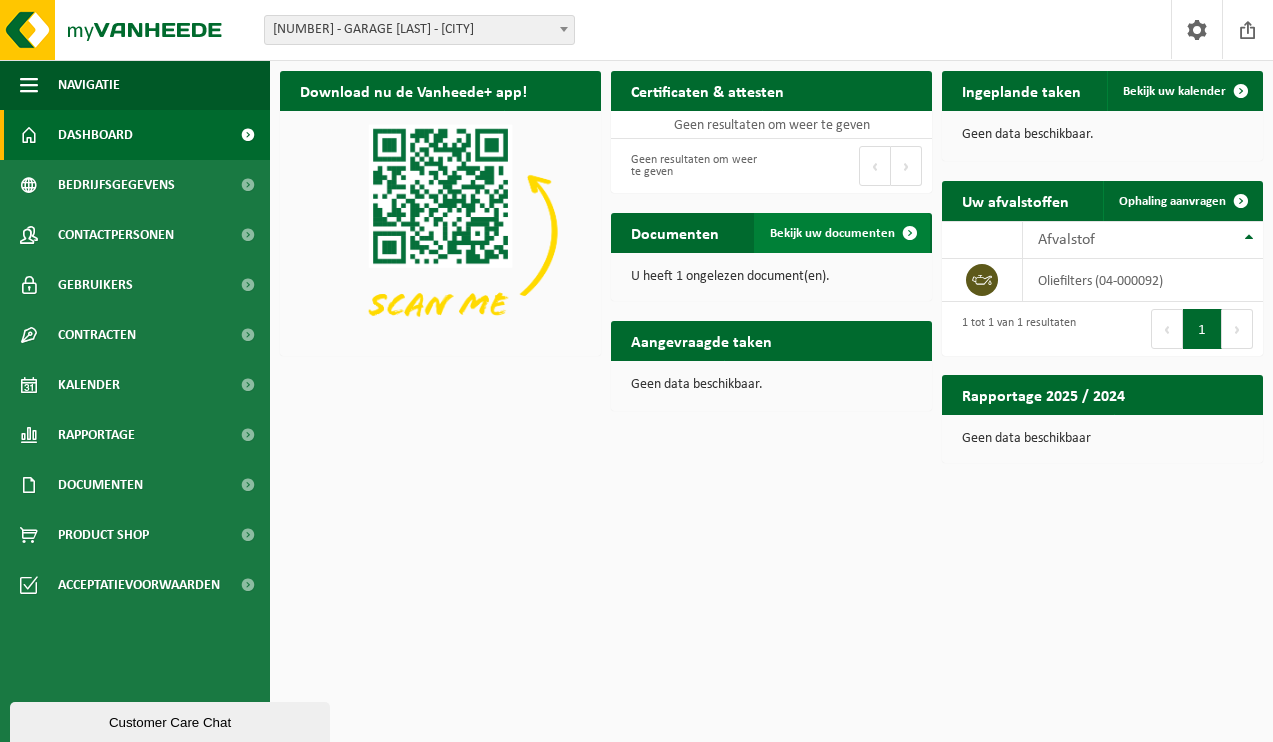click on "Bekijk uw documenten" at bounding box center (832, 233) 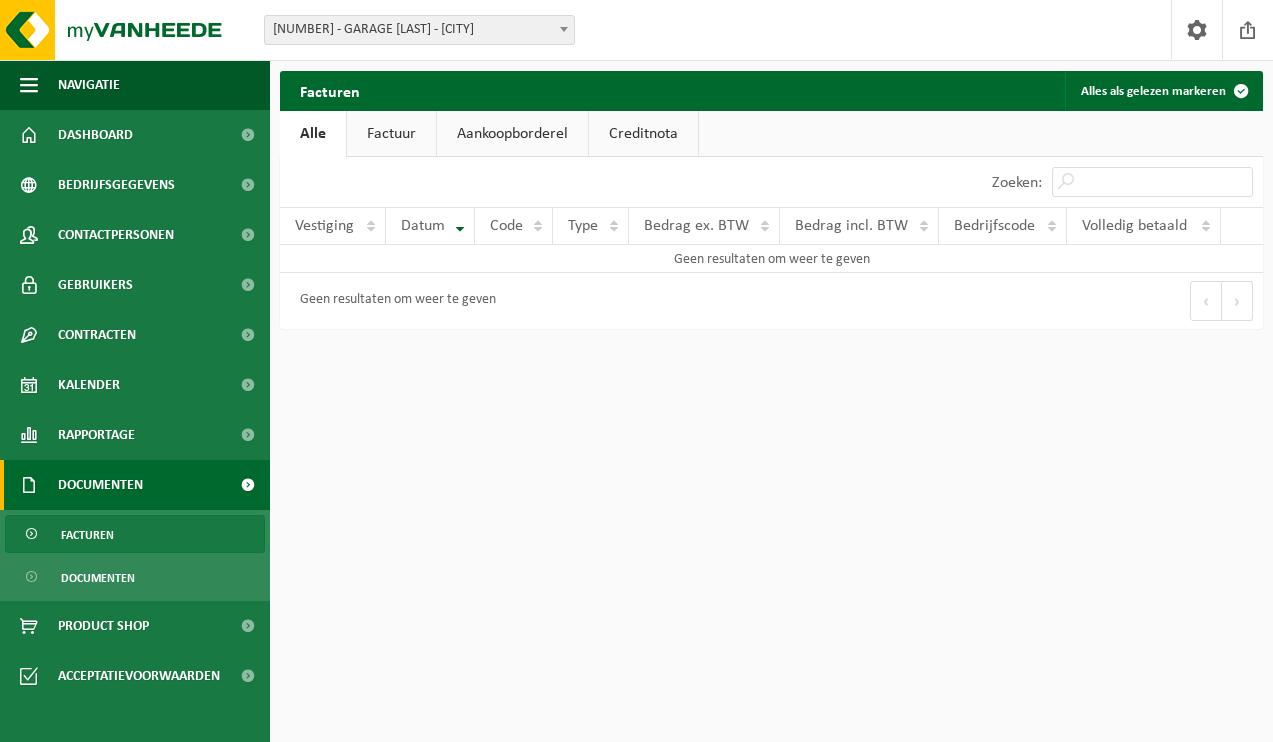 scroll, scrollTop: 0, scrollLeft: 0, axis: both 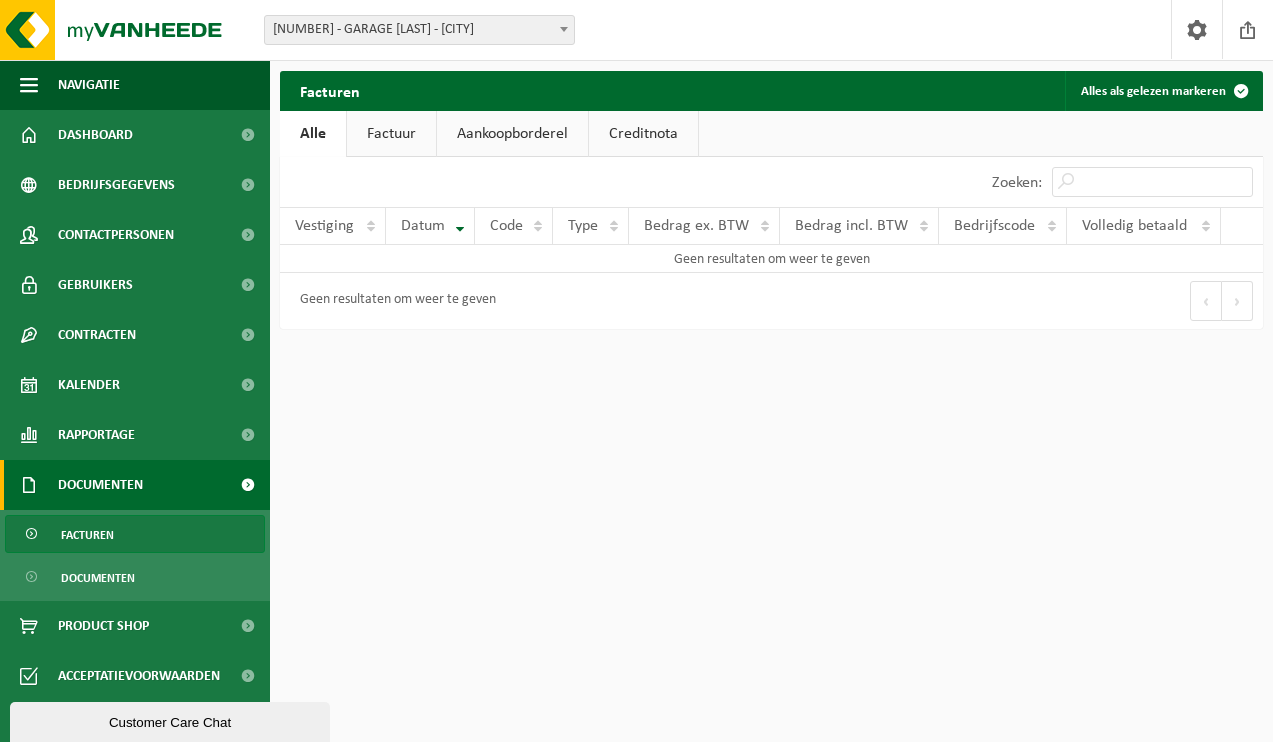 click on "Factuur" at bounding box center (391, 134) 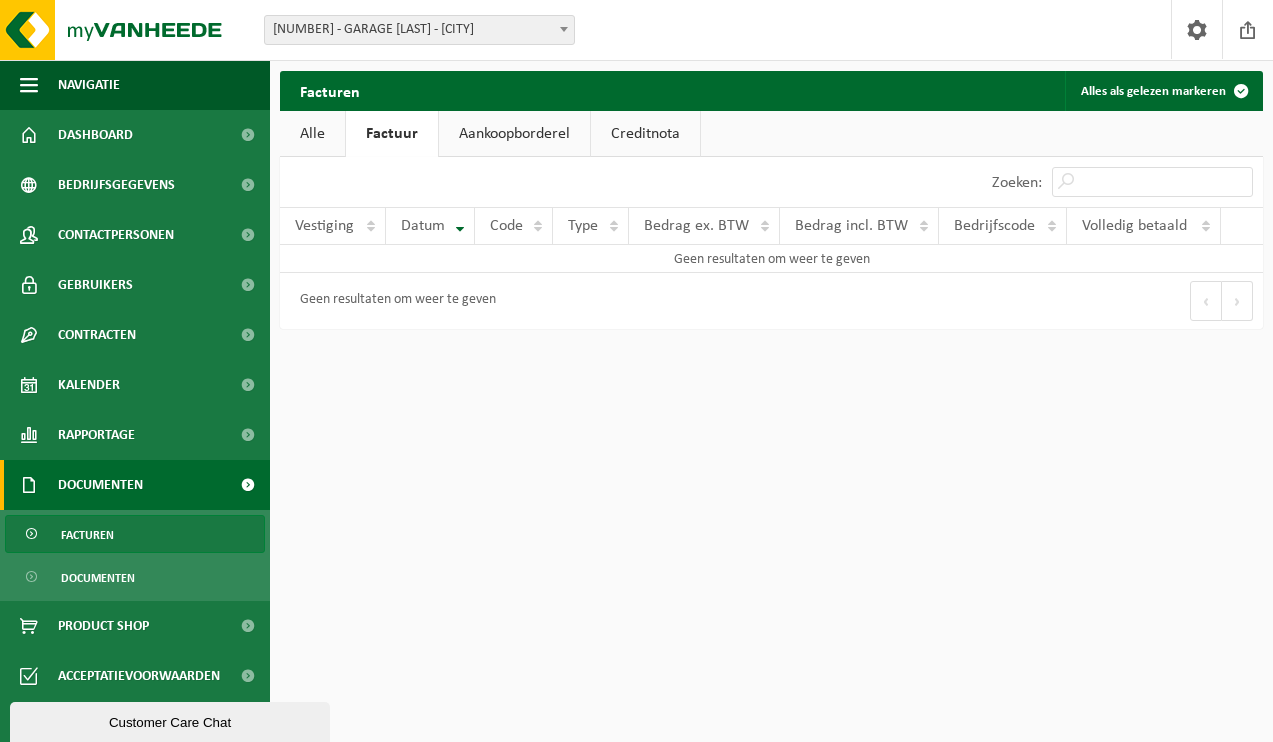 click on "Aankoopborderel" at bounding box center (514, 134) 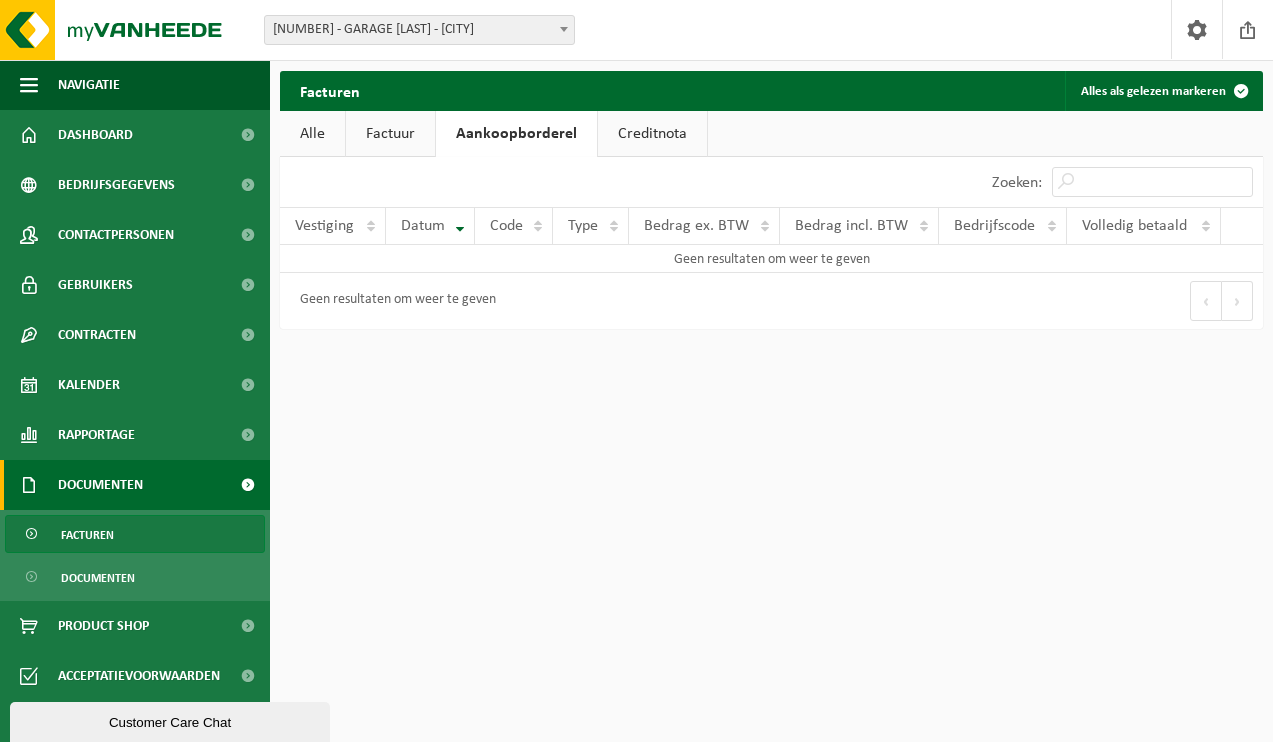 click on "Creditnota" at bounding box center (652, 134) 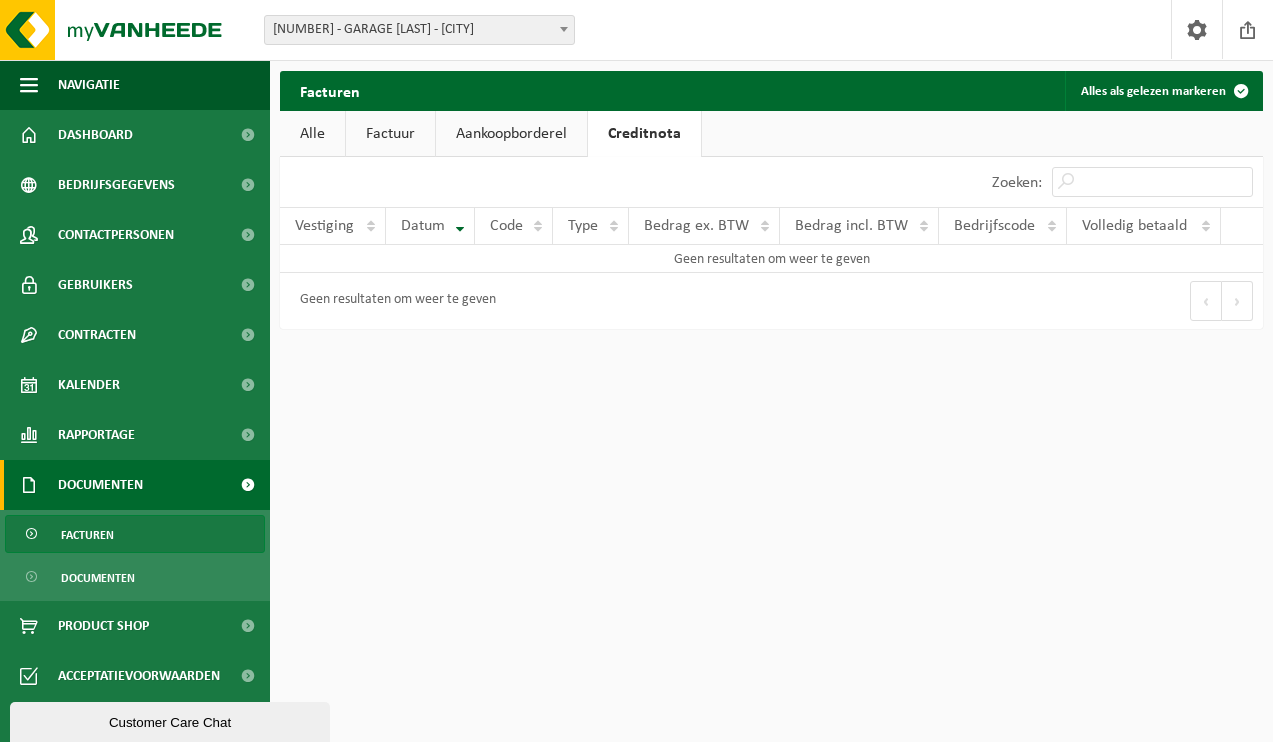 click on "Alle" at bounding box center [312, 134] 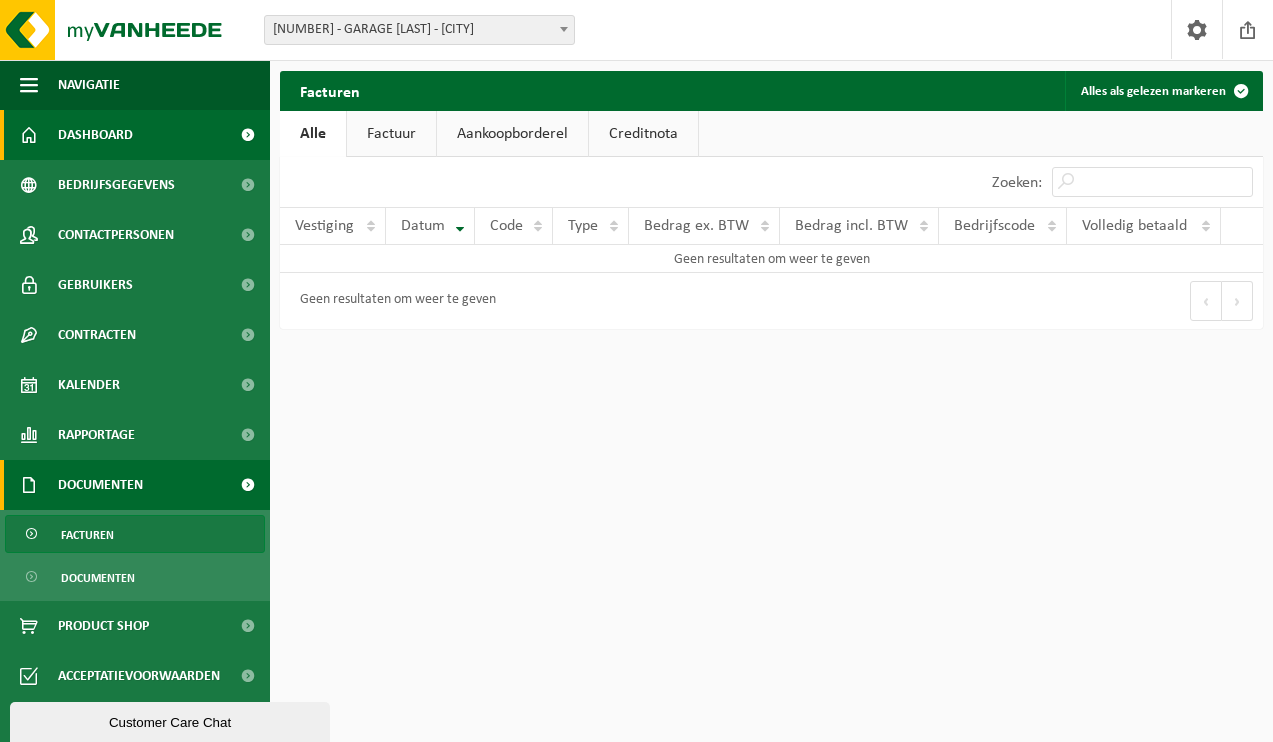 click on "Dashboard" at bounding box center (95, 135) 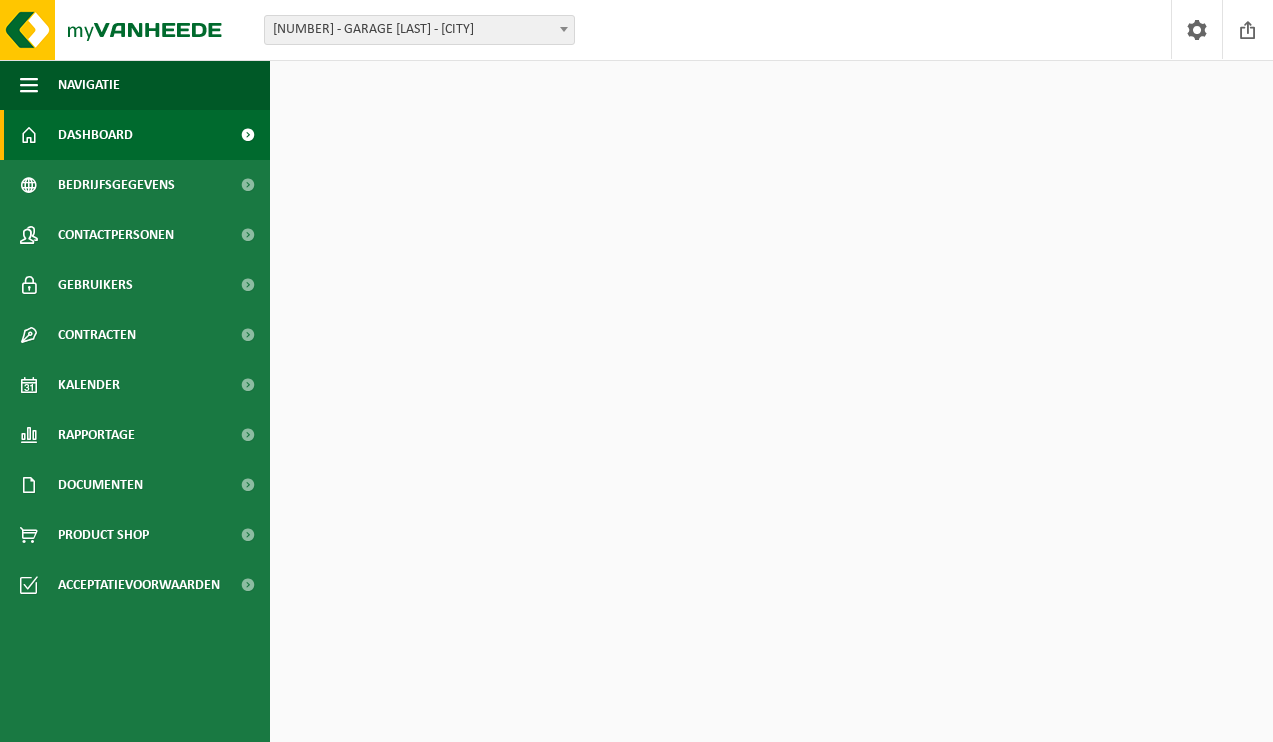 scroll, scrollTop: 0, scrollLeft: 0, axis: both 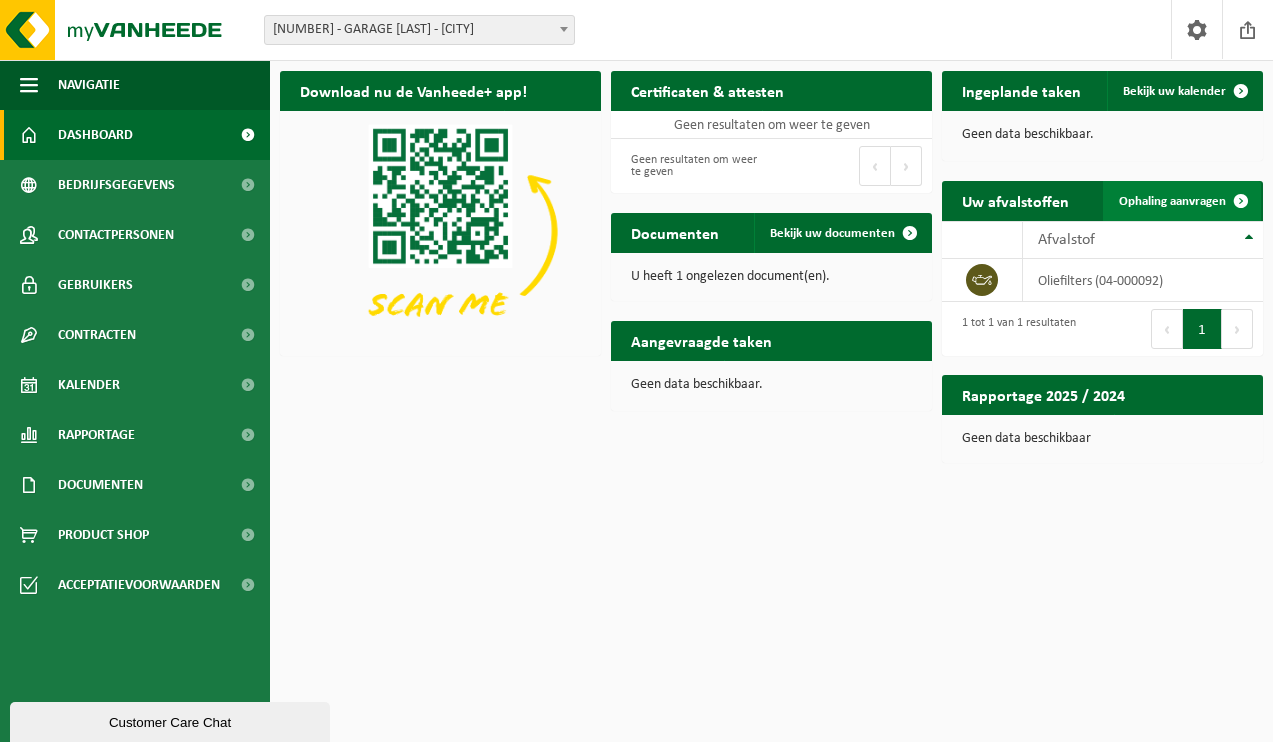 click on "Ophaling aanvragen" at bounding box center [1172, 201] 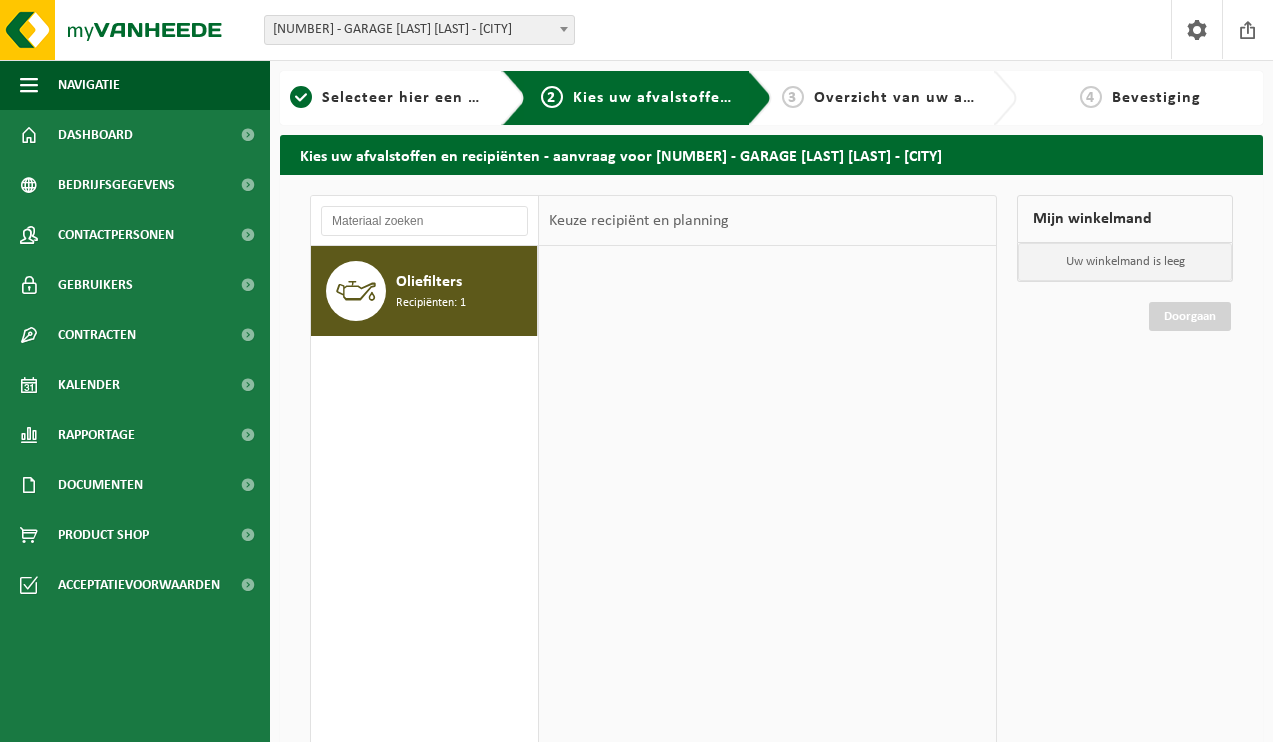 scroll, scrollTop: 0, scrollLeft: 0, axis: both 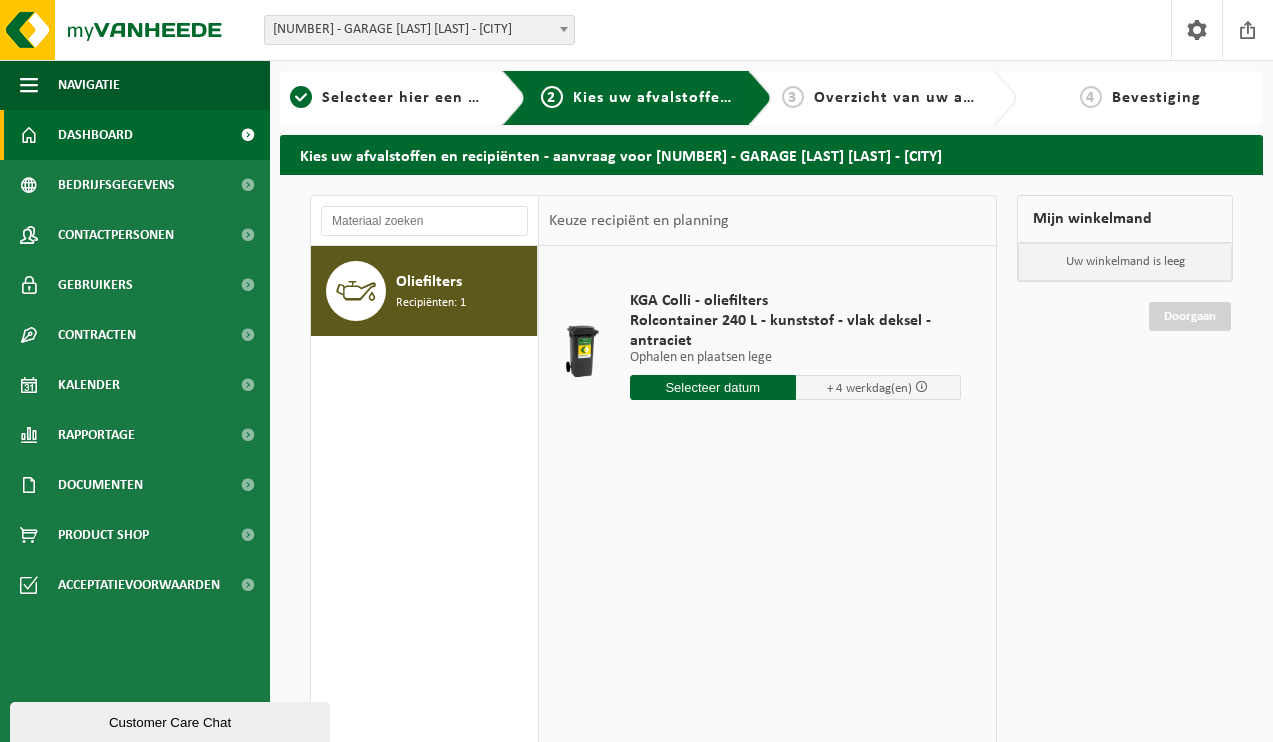 click on "Dashboard" at bounding box center [95, 135] 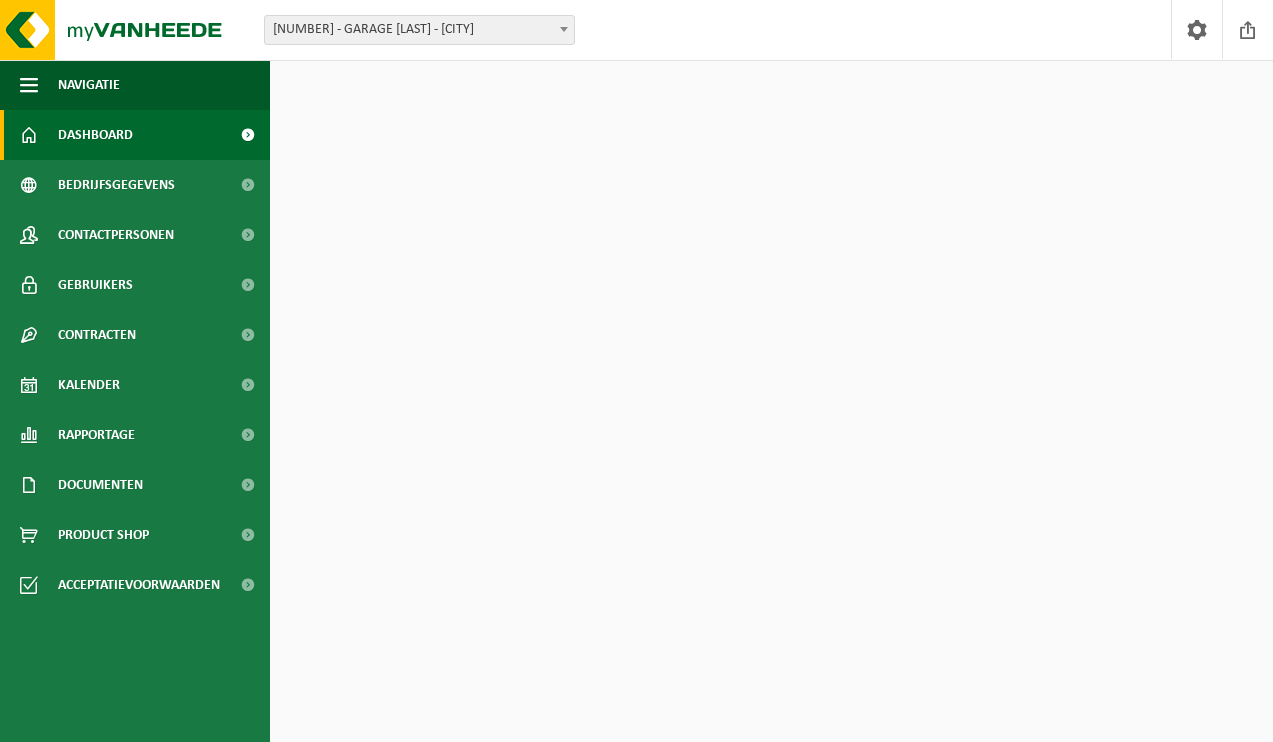 scroll, scrollTop: 0, scrollLeft: 0, axis: both 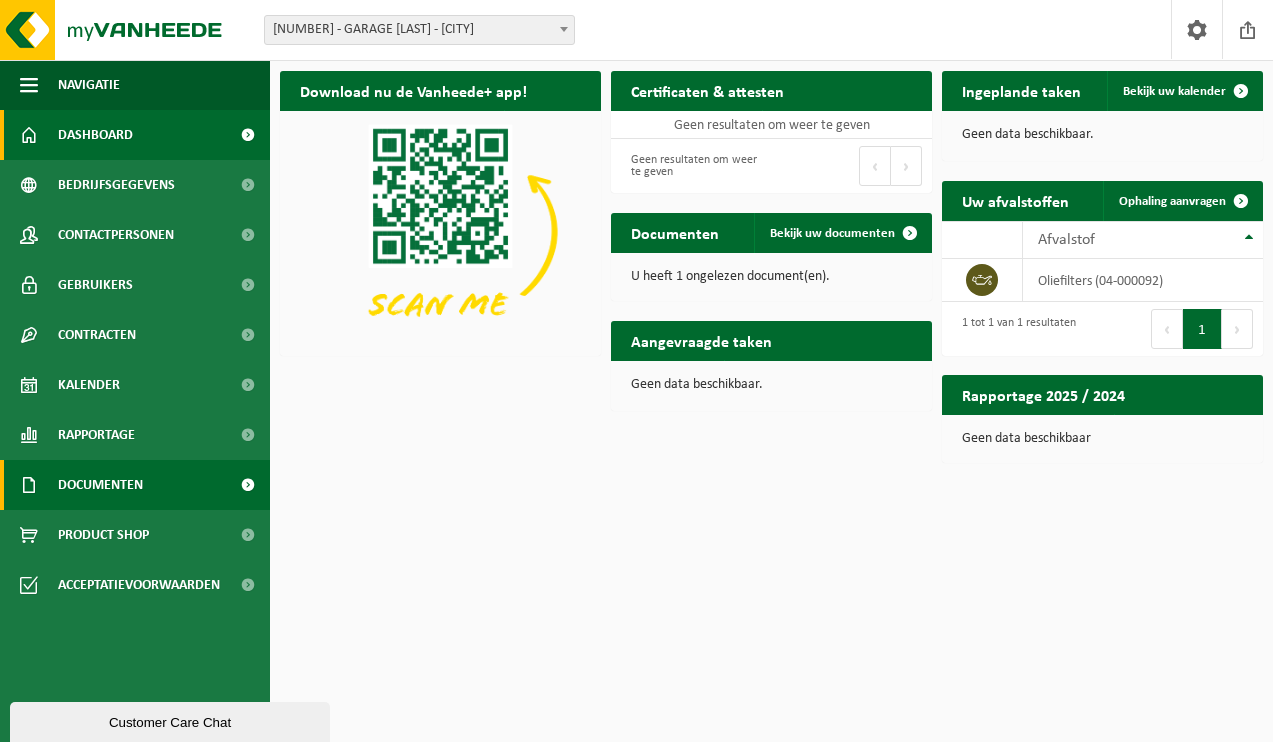 click on "Documenten" at bounding box center [100, 485] 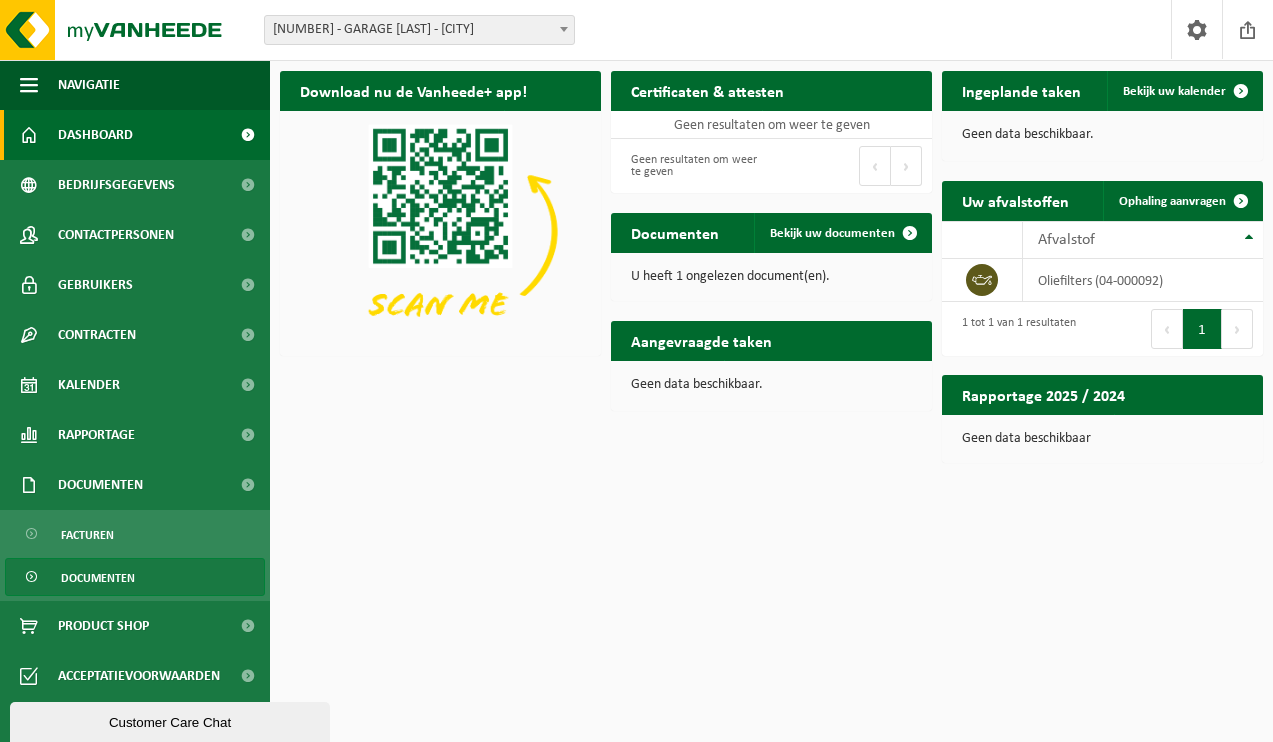 click on "Documenten" at bounding box center (98, 578) 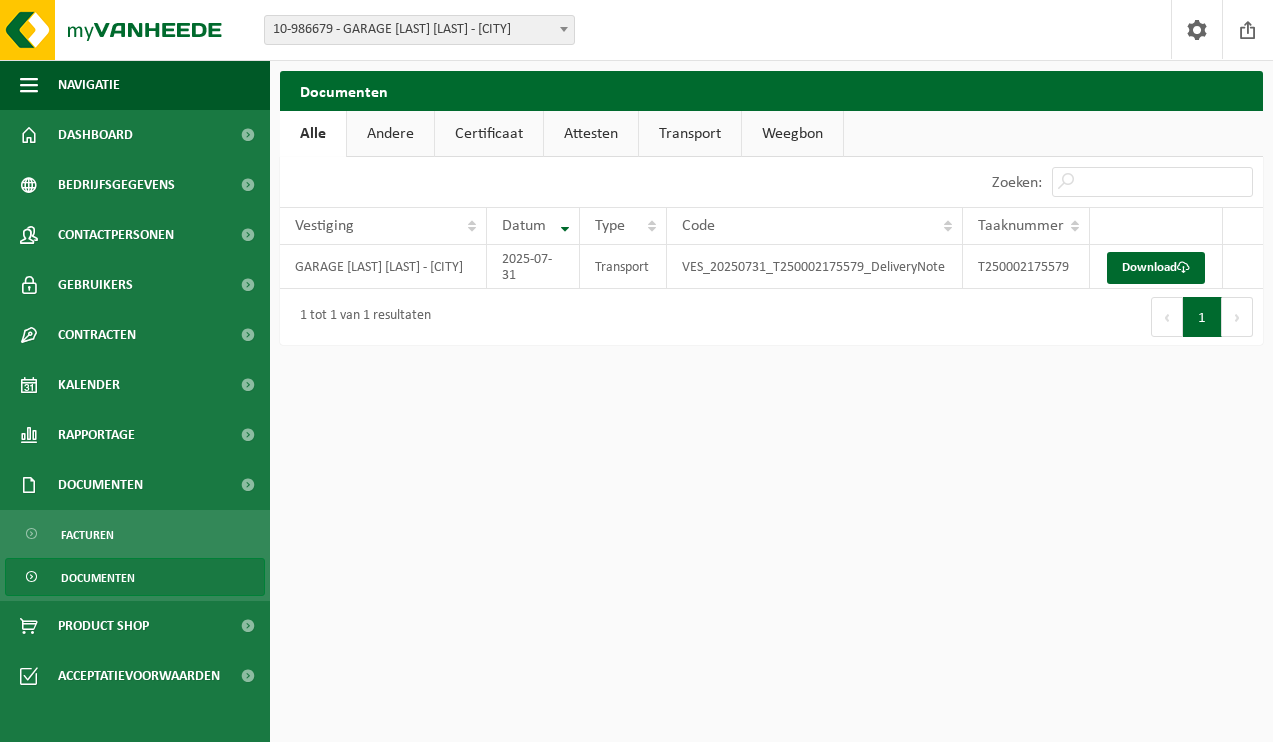 scroll, scrollTop: 0, scrollLeft: 0, axis: both 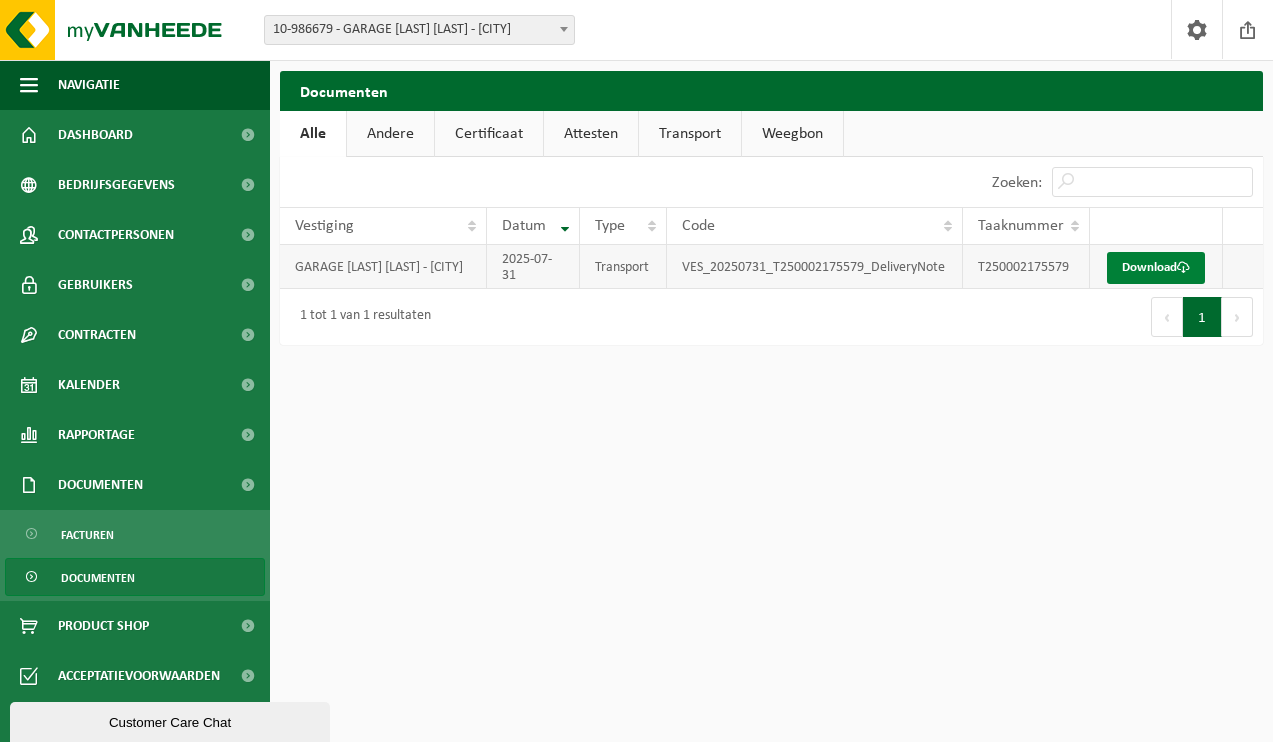 click on "Download" at bounding box center (1156, 268) 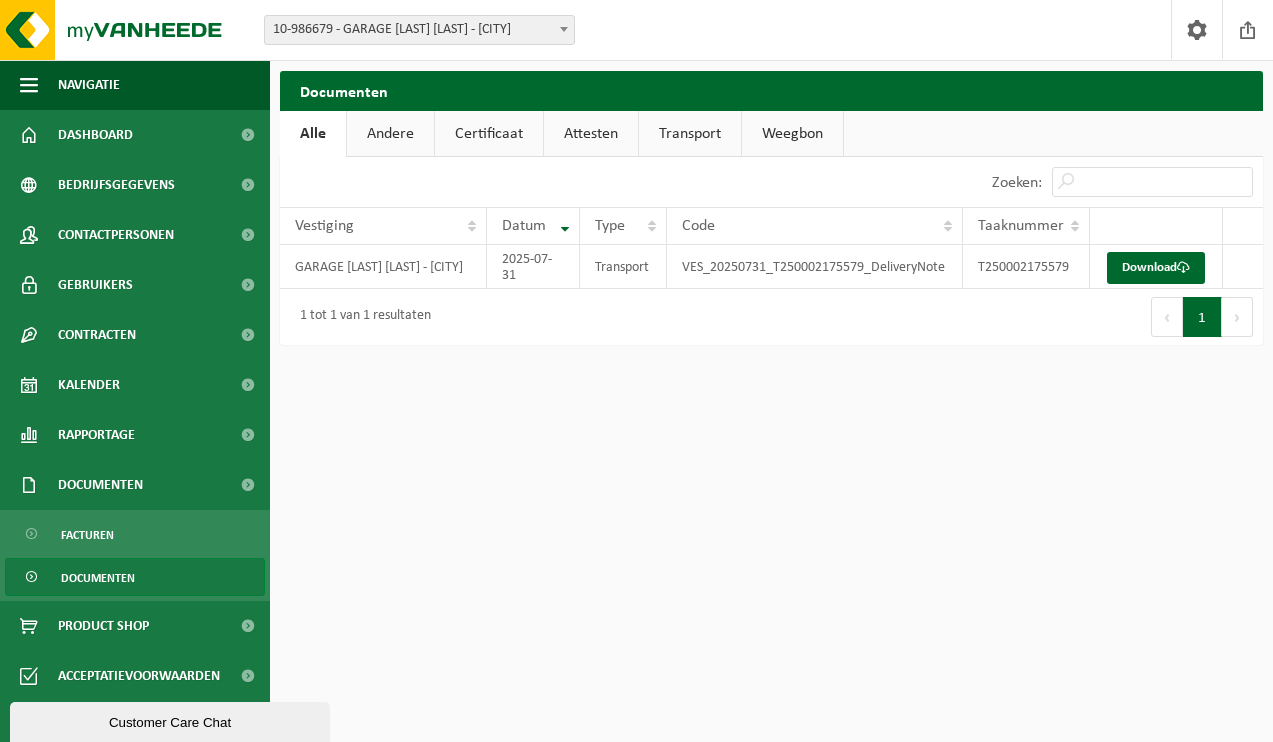 click on "Vestiging:       10-986679 - GARAGE LUDWIG THIJS - HOESELT   10-986679 - GARAGE LUDWIG THIJS - HOESELT          Welkom  ELLEN THIJS               Afmelden                     Navigatie                       Afmelden                 Dashboard               Bedrijfsgegevens               Contactpersonen               Gebruikers               Contracten               Actieve contracten             Historiek contracten                 Kalender               Rapportage               In grafiekvorm             In lijstvorm                 Documenten               Facturen             Documenten                 Product Shop               Acceptatievoorwaarden                                       Documenten                      Even geduld.  Door de grote hoeveelheid gegevens duurt het laden even.          Alle       Andere       Certificaat       Attesten       Transport       Weegbon                            Even geduld.  Door de grote hoeveelheid gegevens duurt het laden even.      10 25 50" at bounding box center [636, 371] 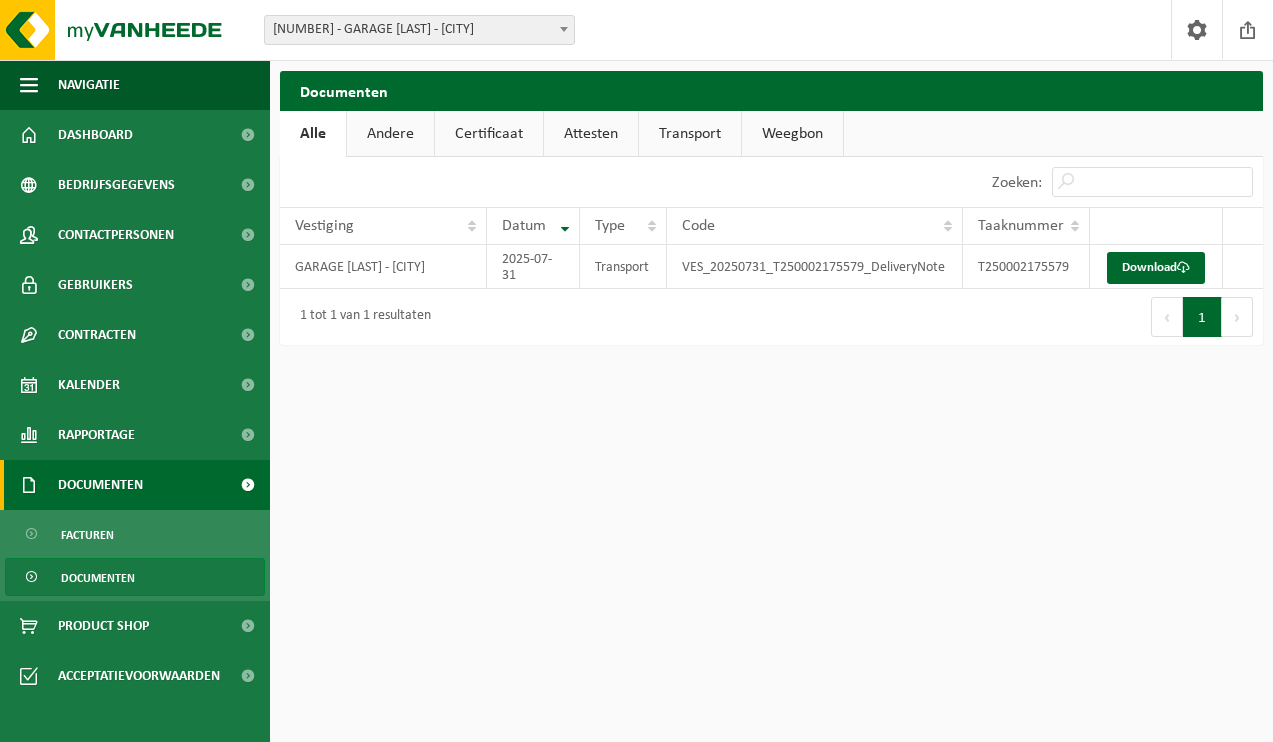scroll, scrollTop: 0, scrollLeft: 0, axis: both 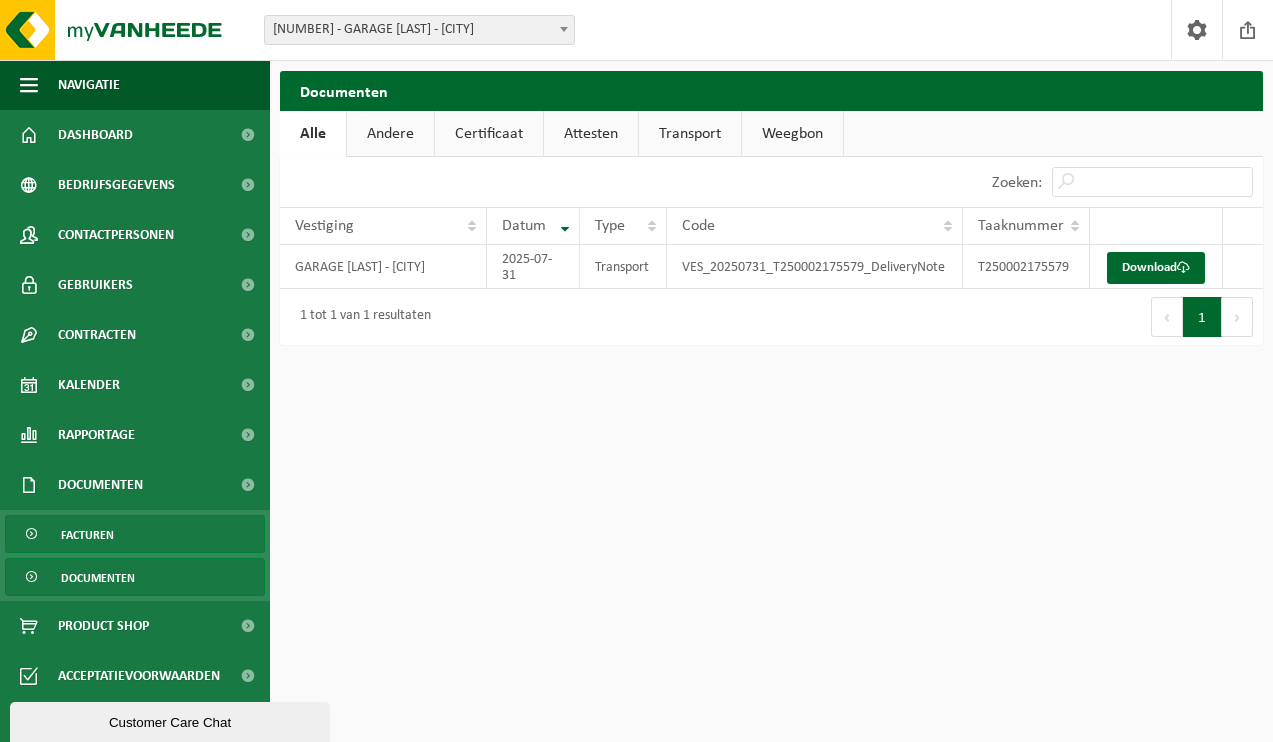 click on "Facturen" at bounding box center (87, 535) 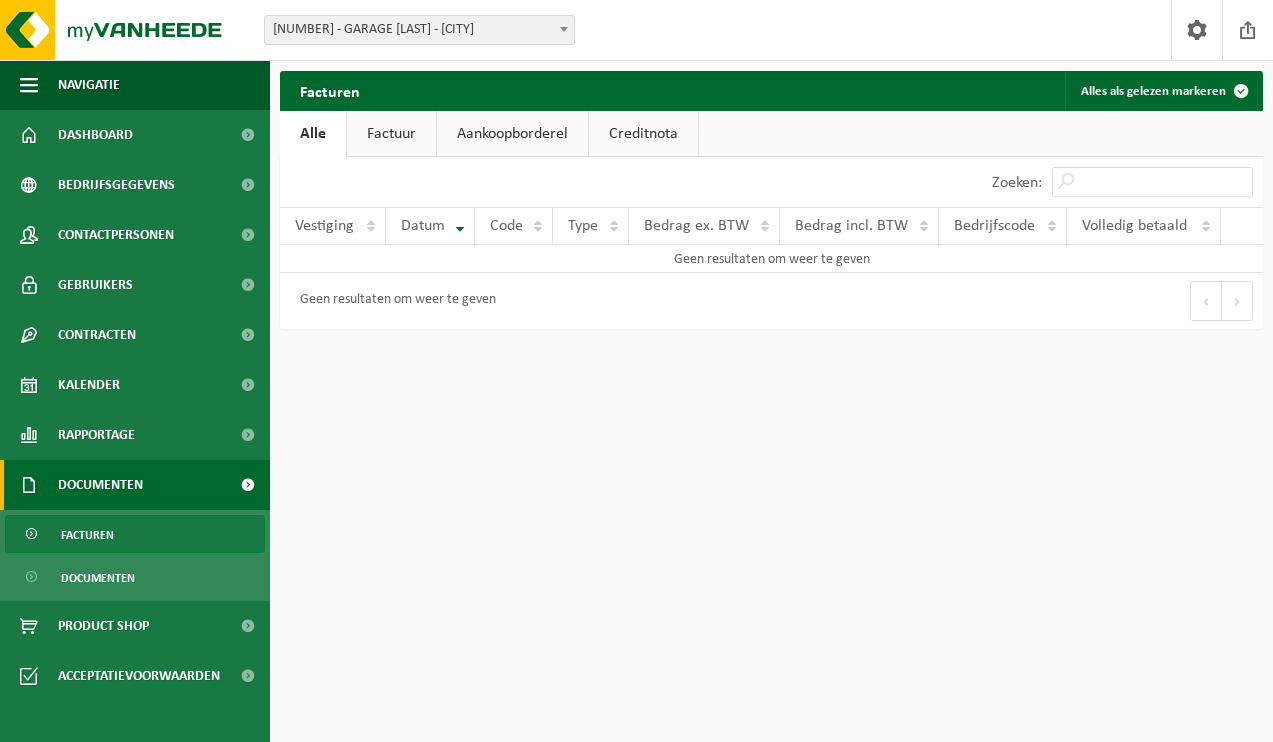 scroll, scrollTop: 0, scrollLeft: 0, axis: both 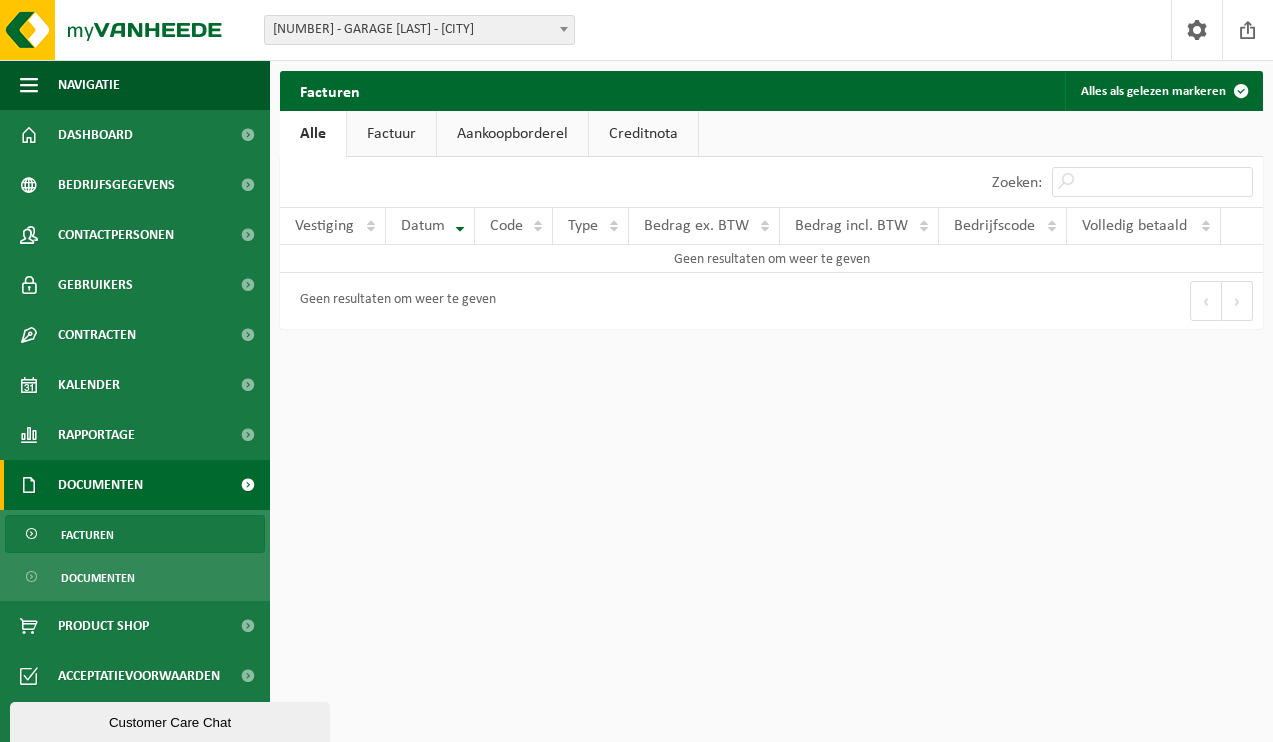 click on "Facturen             Documenten" at bounding box center [135, 555] 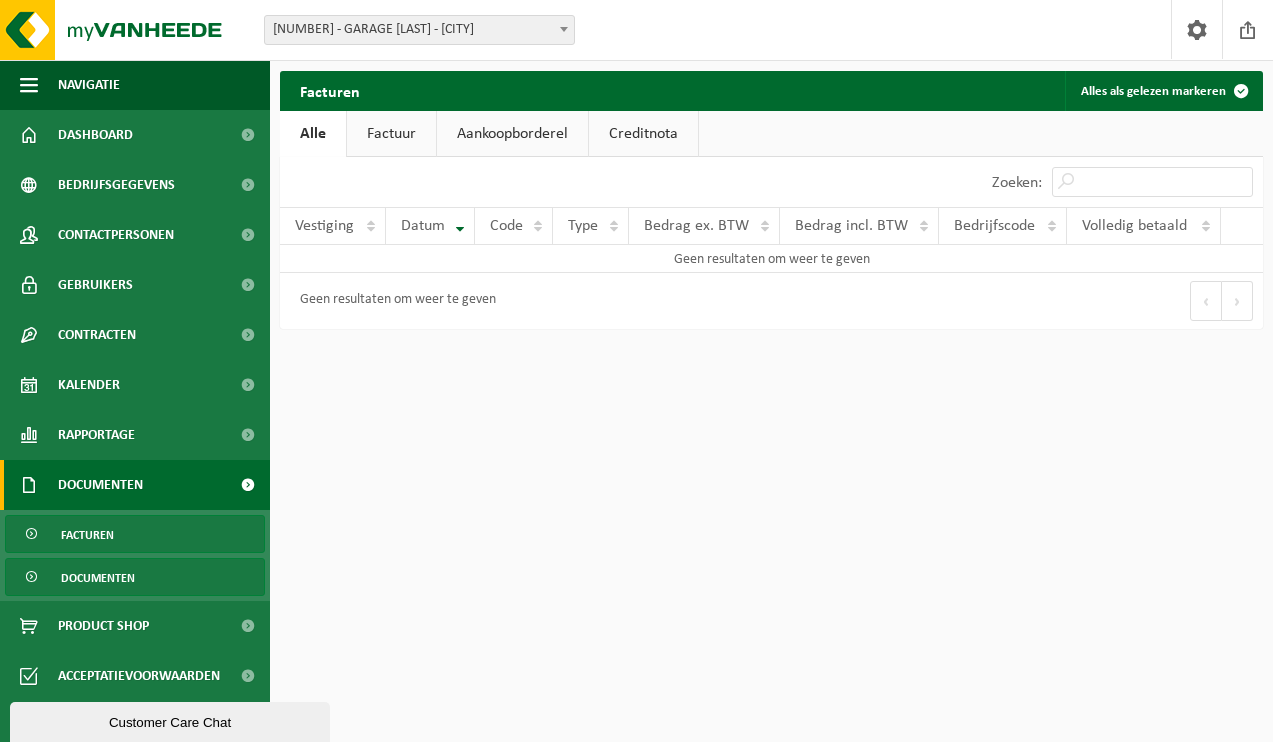 click on "Documenten" at bounding box center (98, 578) 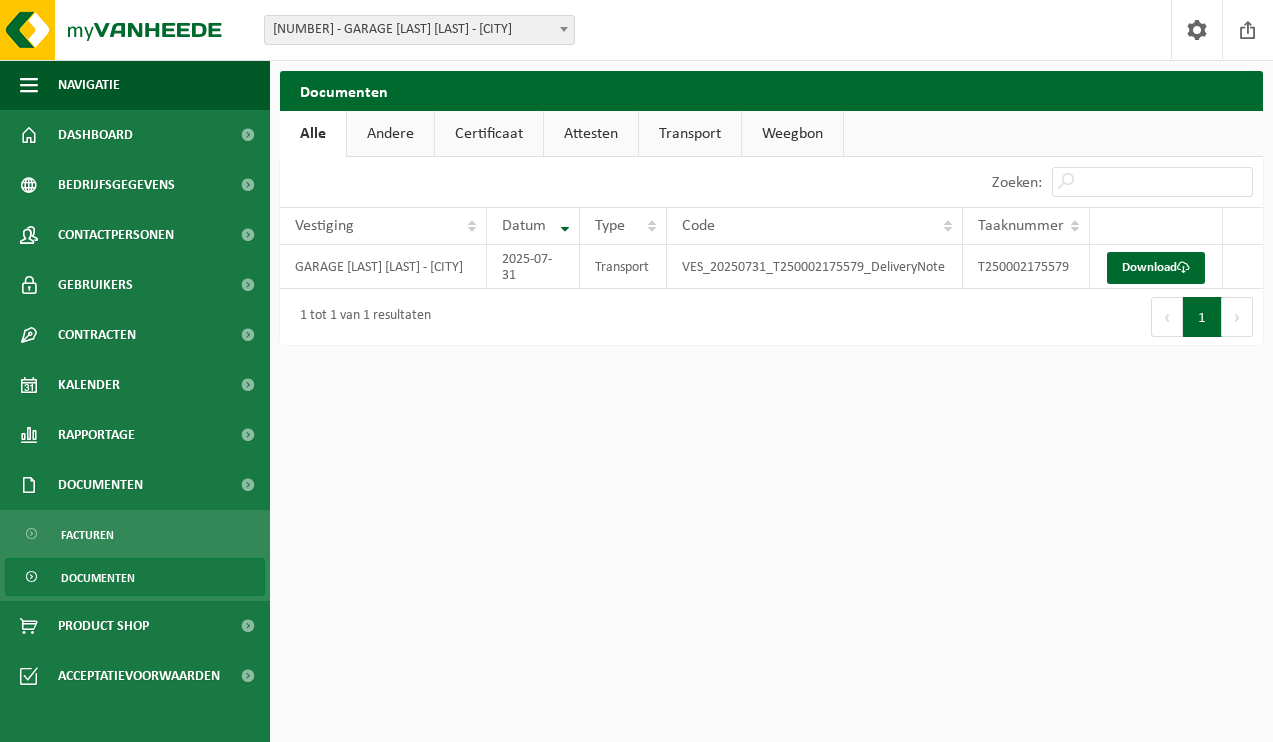 scroll, scrollTop: 0, scrollLeft: 0, axis: both 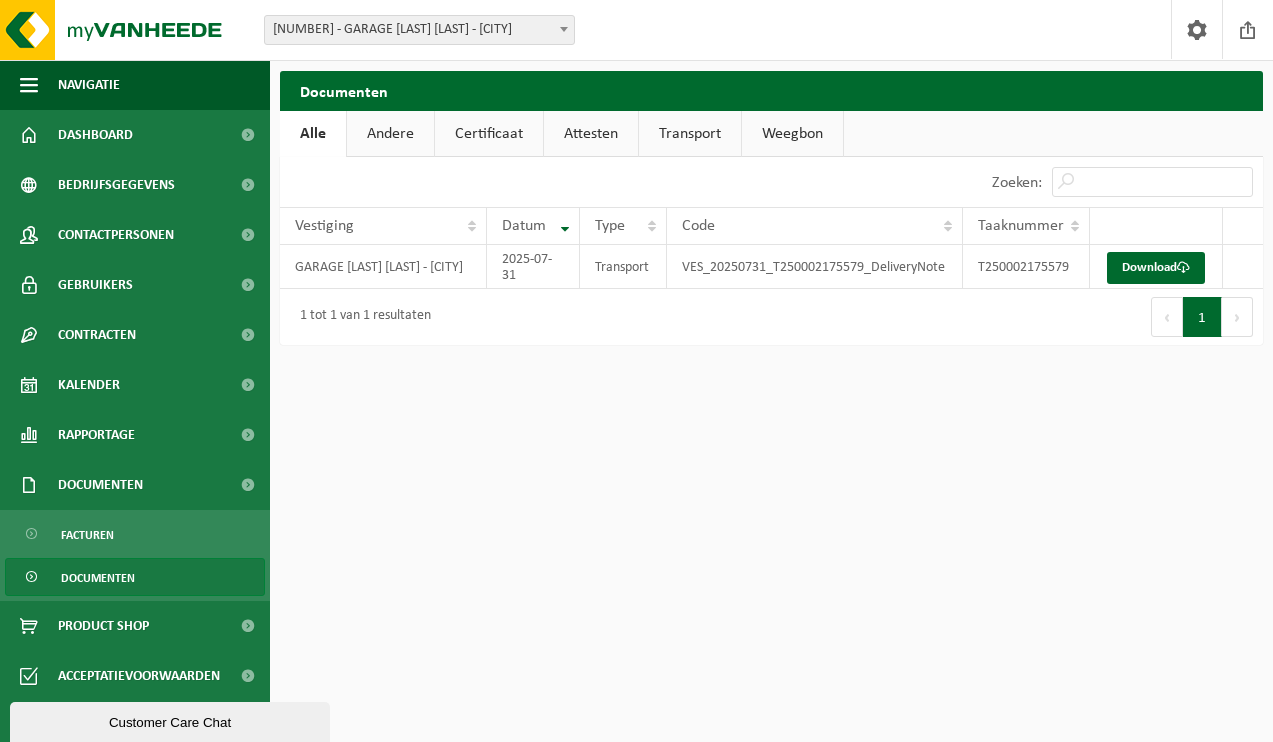click on "Andere" at bounding box center [390, 134] 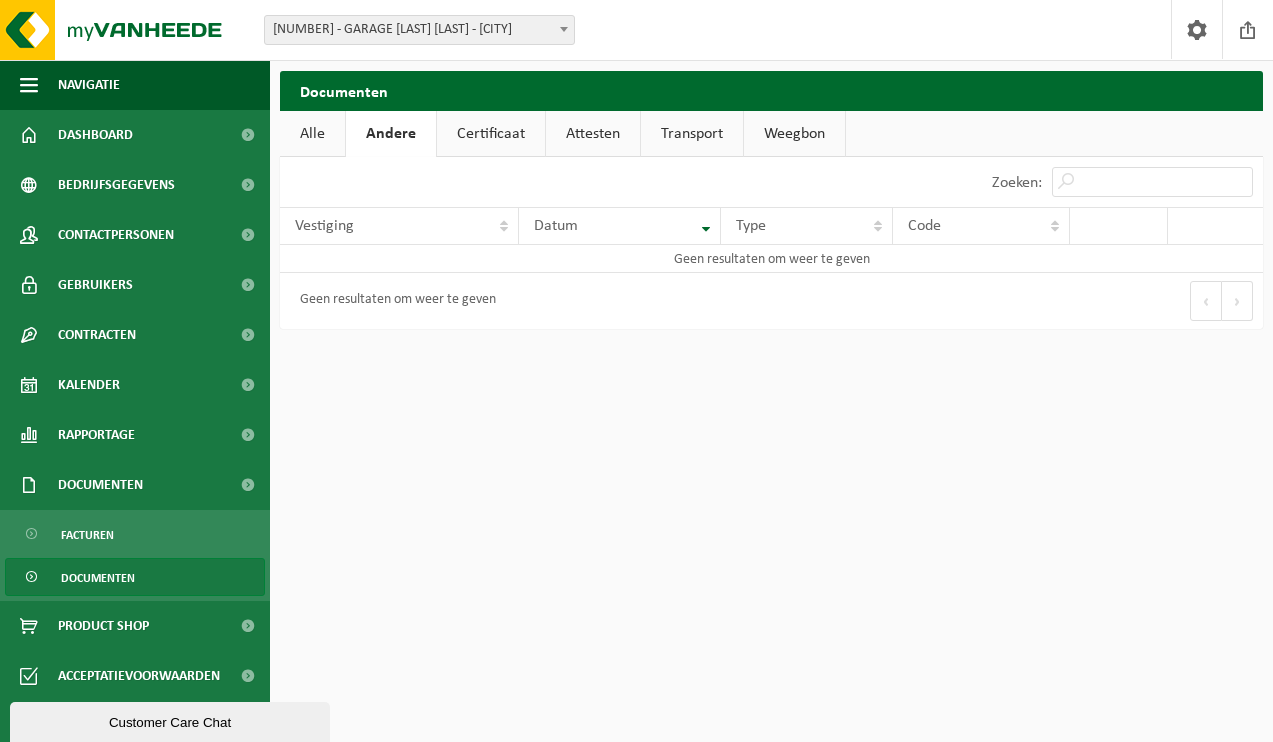 click on "Certificaat" at bounding box center (491, 134) 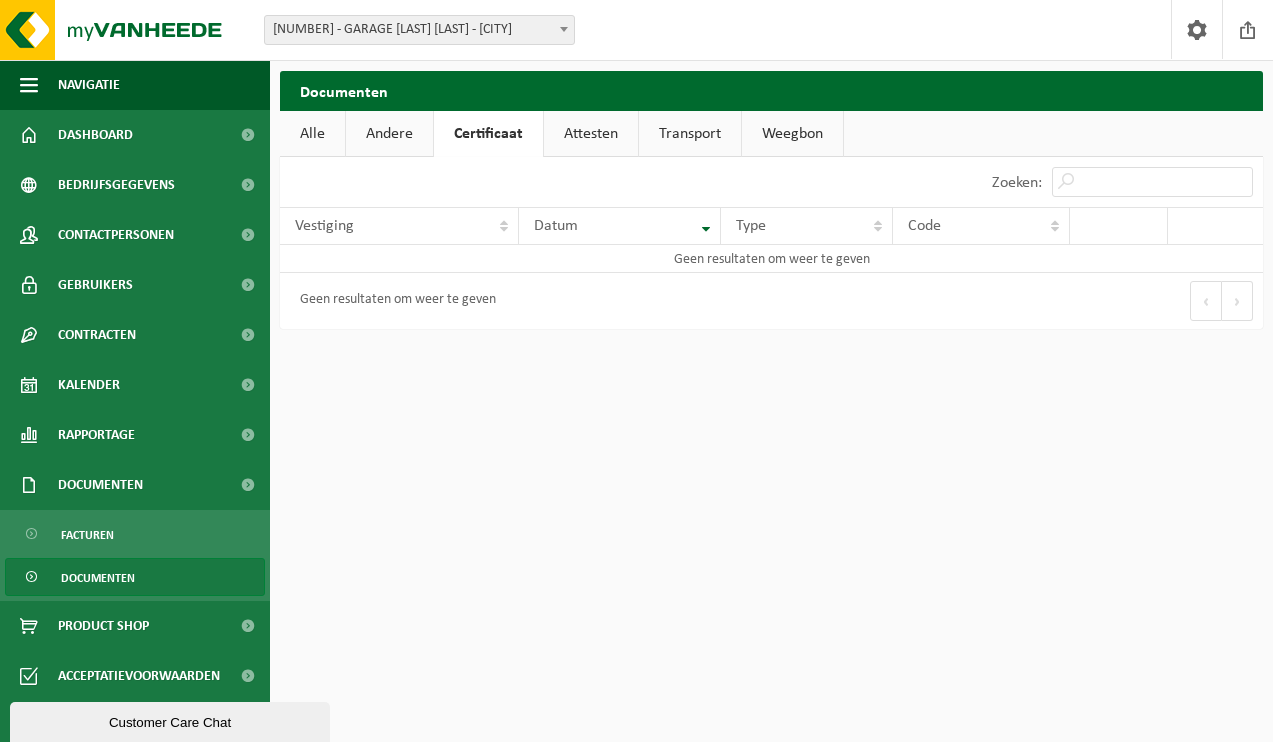 click on "Attesten" at bounding box center [591, 134] 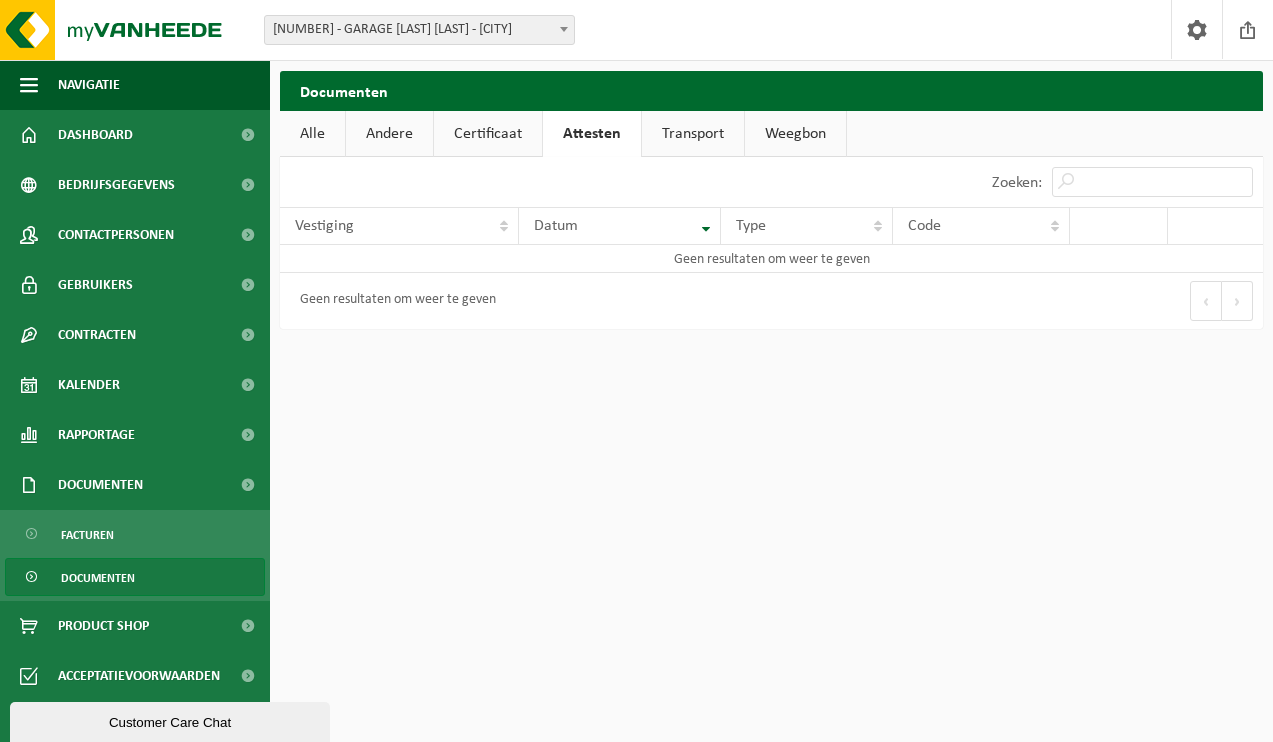 click on "Transport" at bounding box center (693, 134) 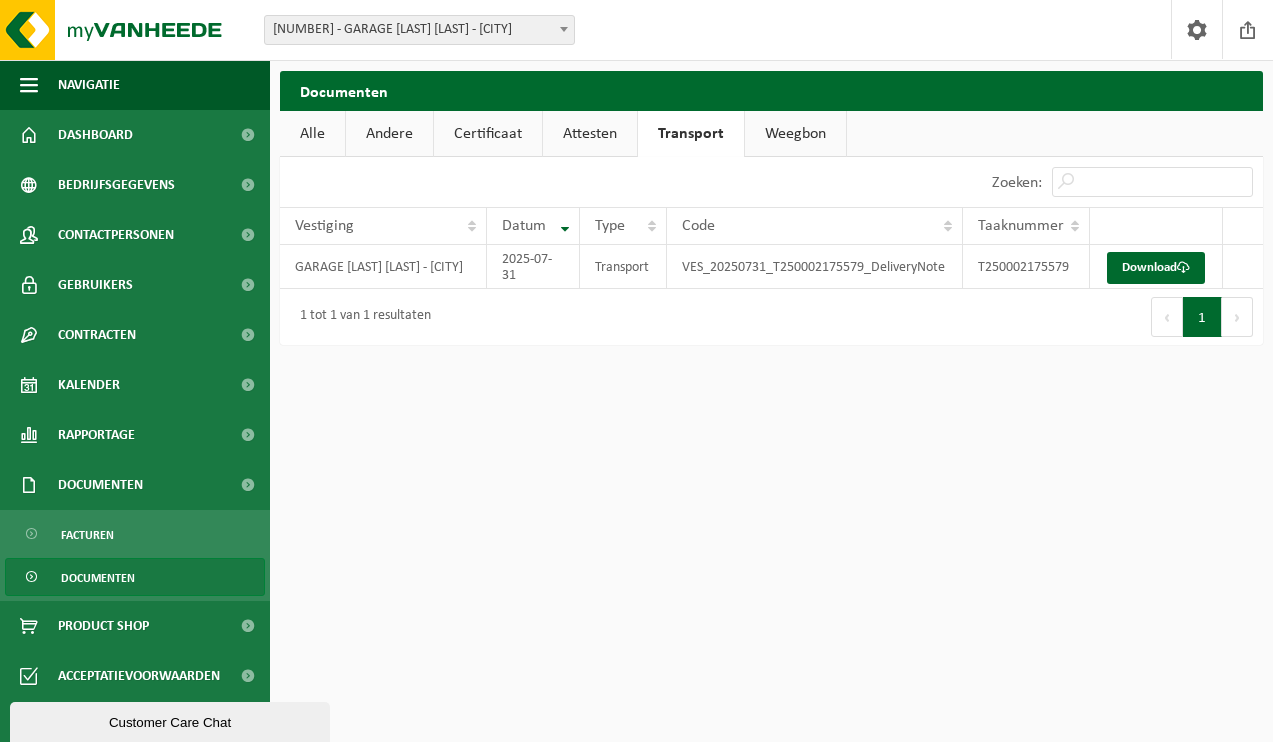 click on "Weegbon" at bounding box center [795, 134] 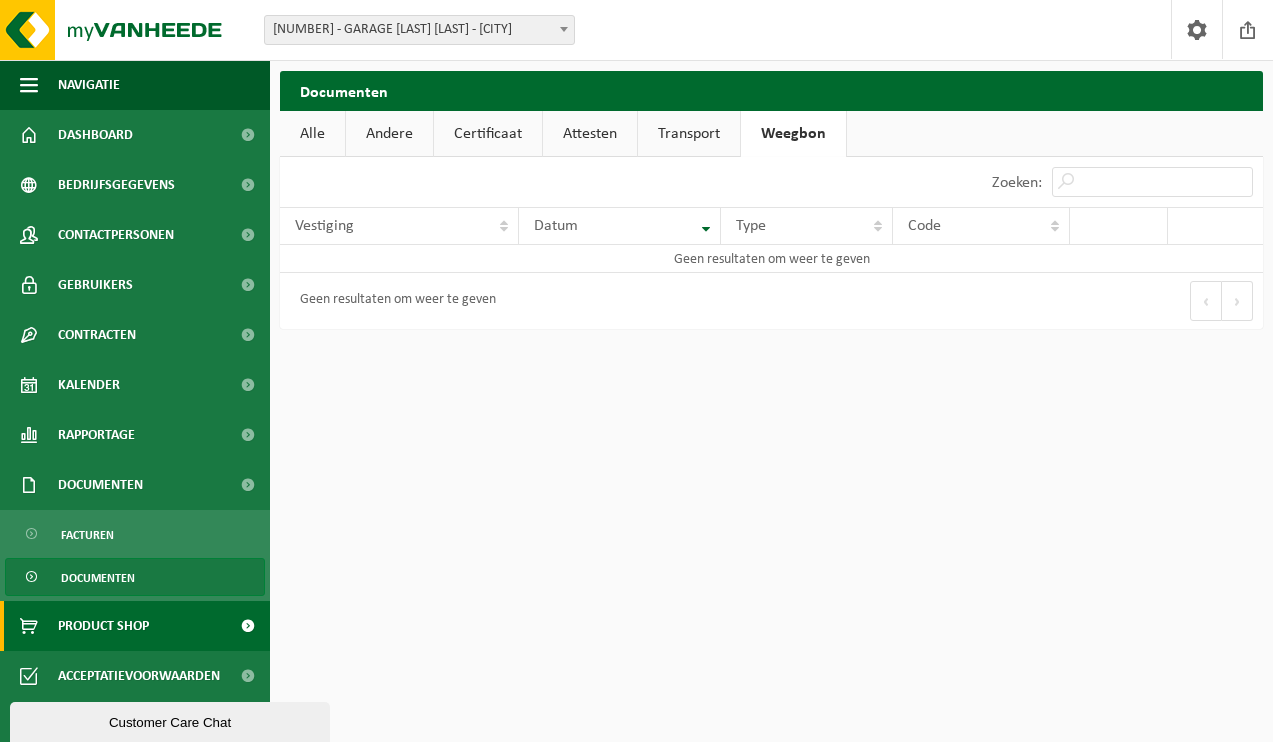 click on "Product Shop" at bounding box center [103, 626] 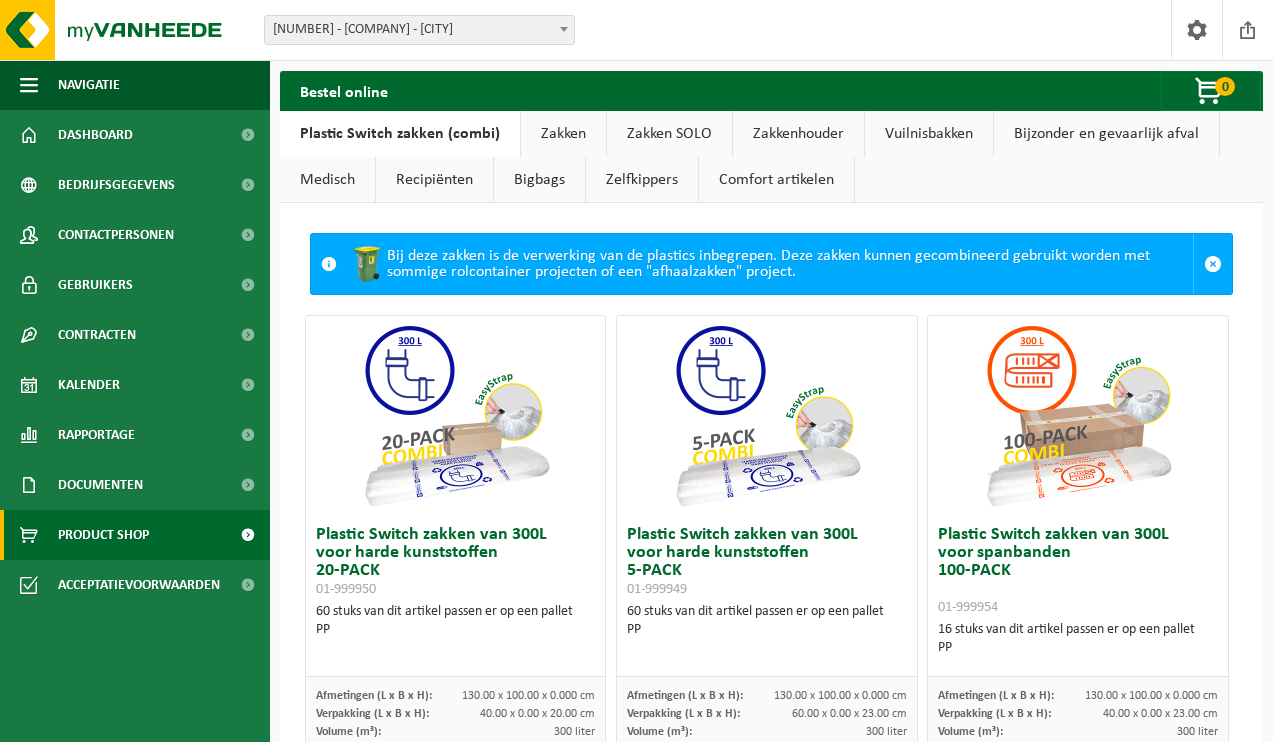 scroll, scrollTop: 0, scrollLeft: 0, axis: both 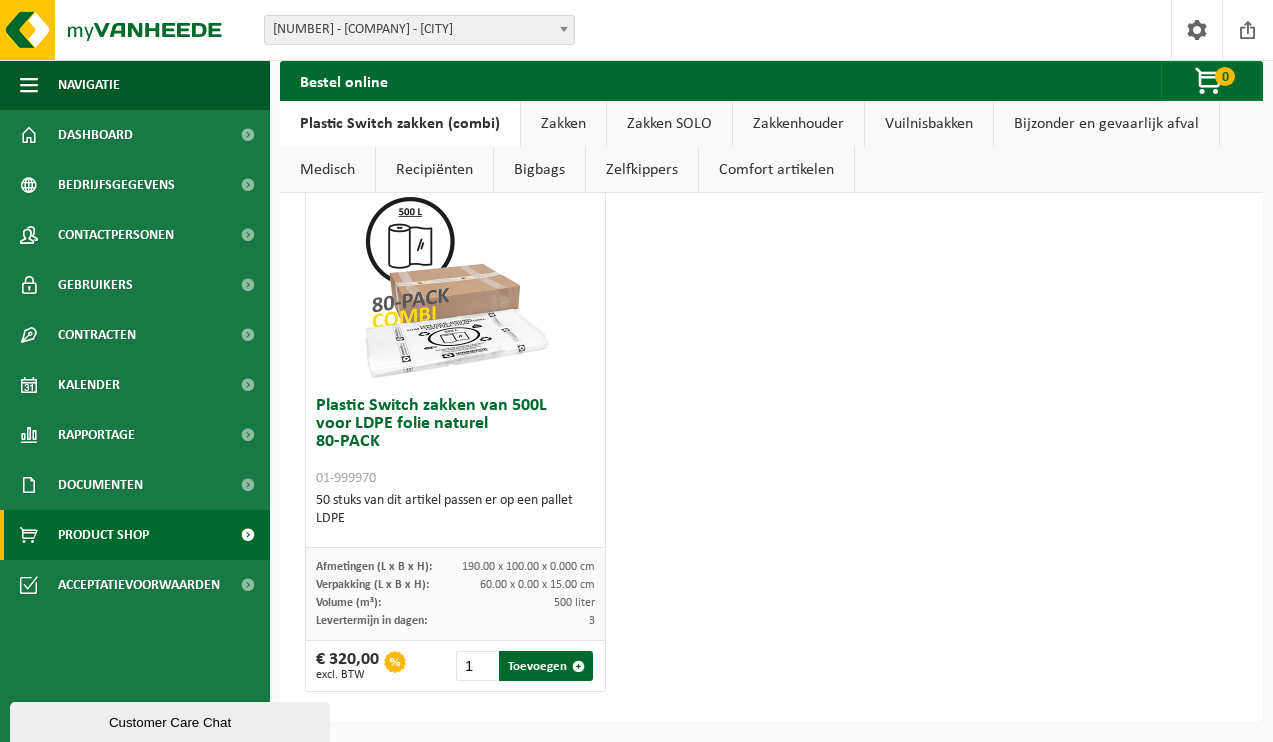 click on "Zakken" at bounding box center (563, 124) 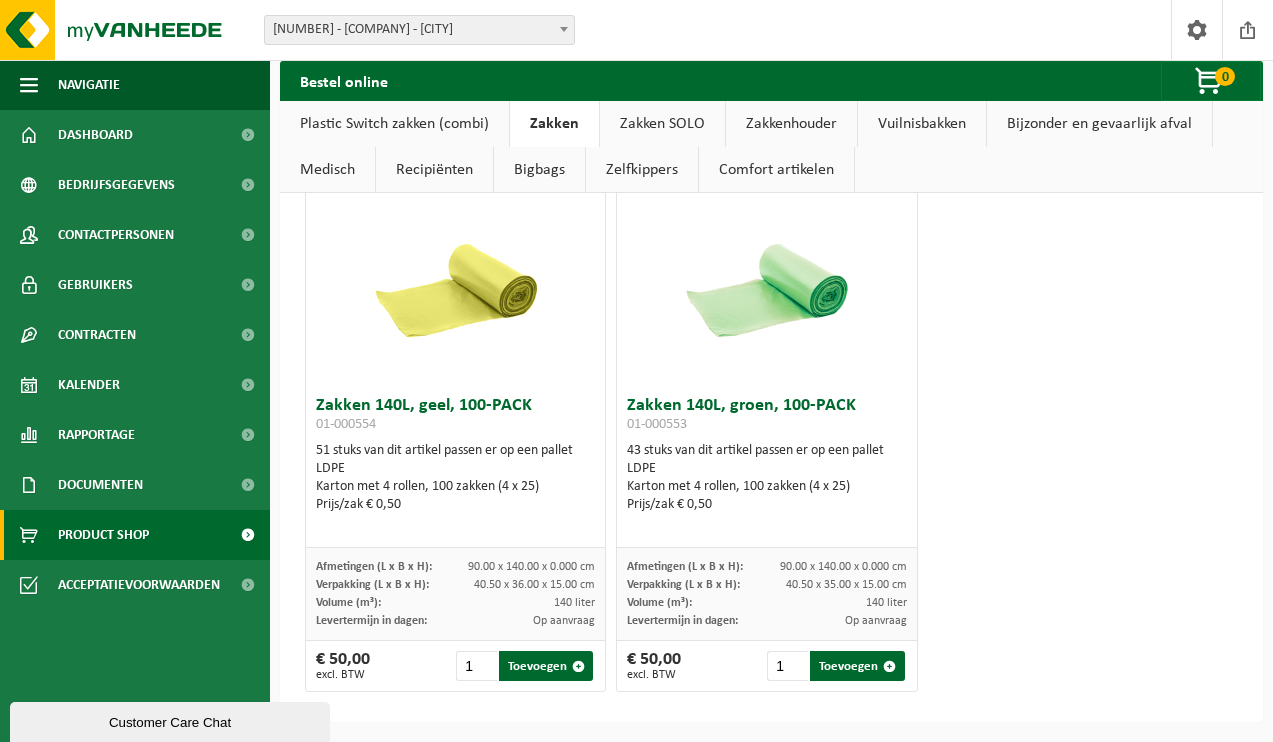 scroll, scrollTop: 4329, scrollLeft: 0, axis: vertical 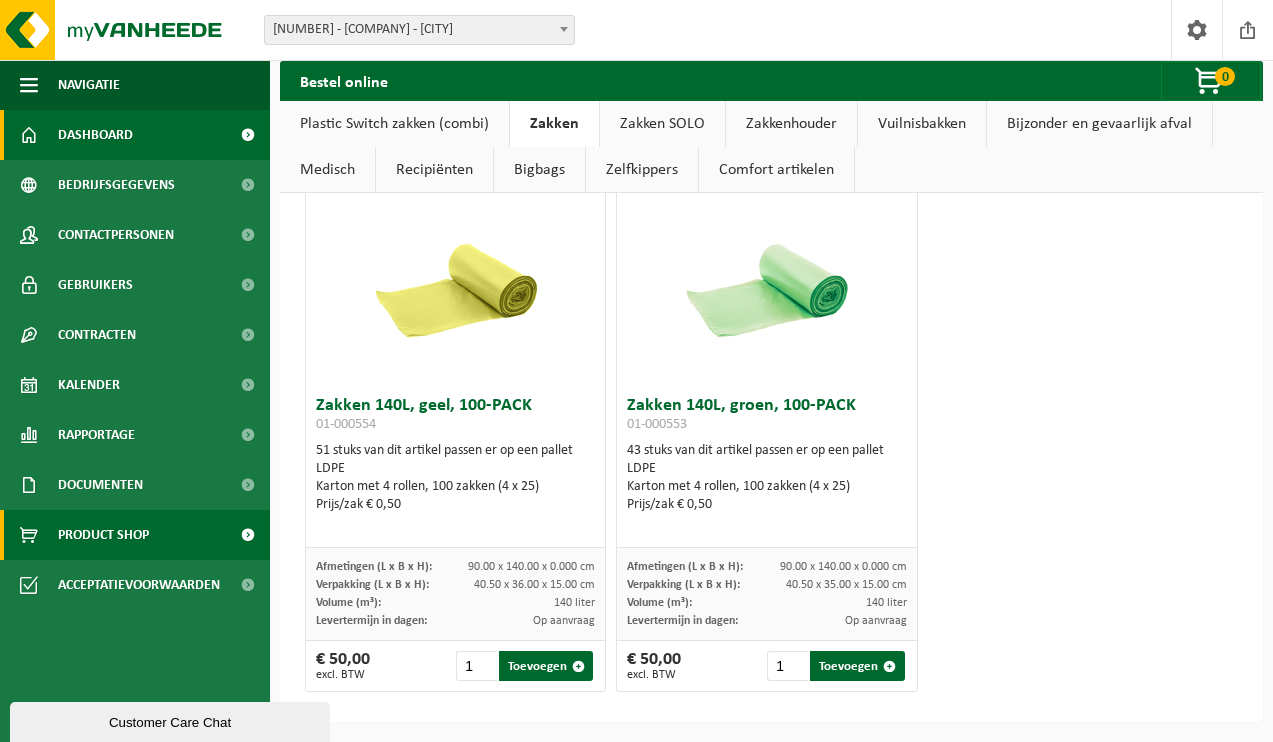 click on "Dashboard" at bounding box center [95, 135] 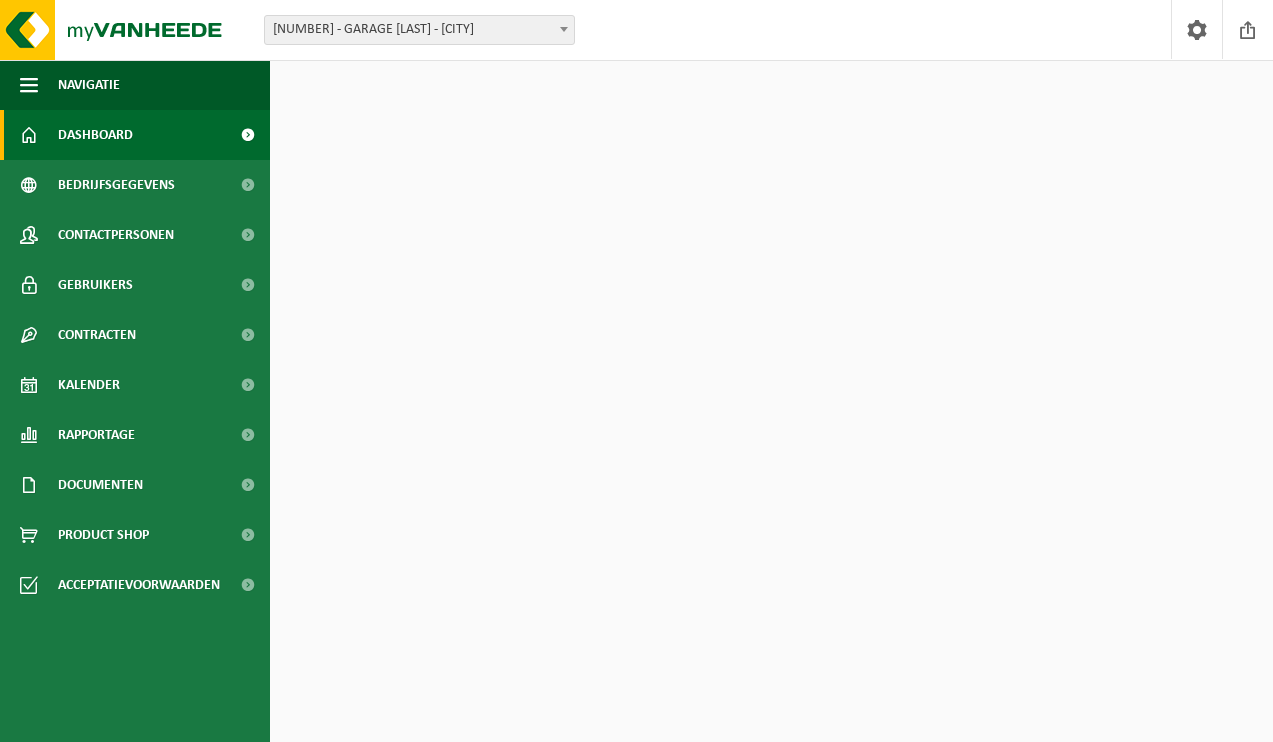 scroll, scrollTop: 0, scrollLeft: 0, axis: both 